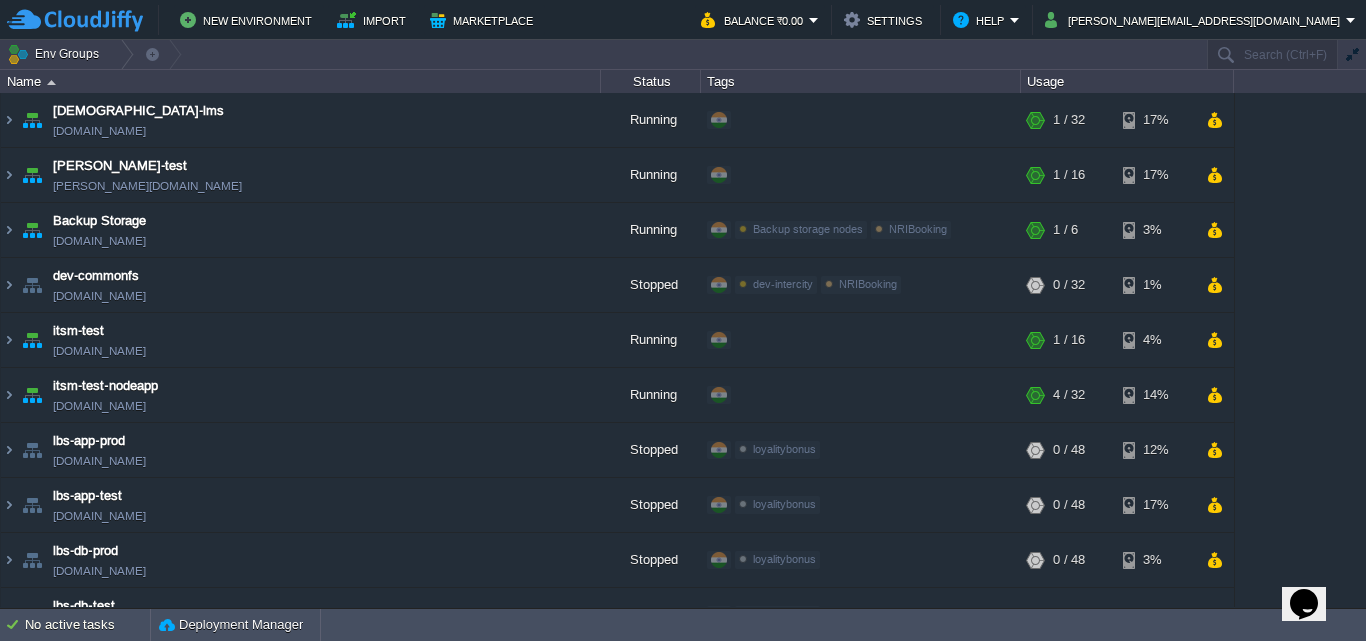 scroll, scrollTop: 0, scrollLeft: 0, axis: both 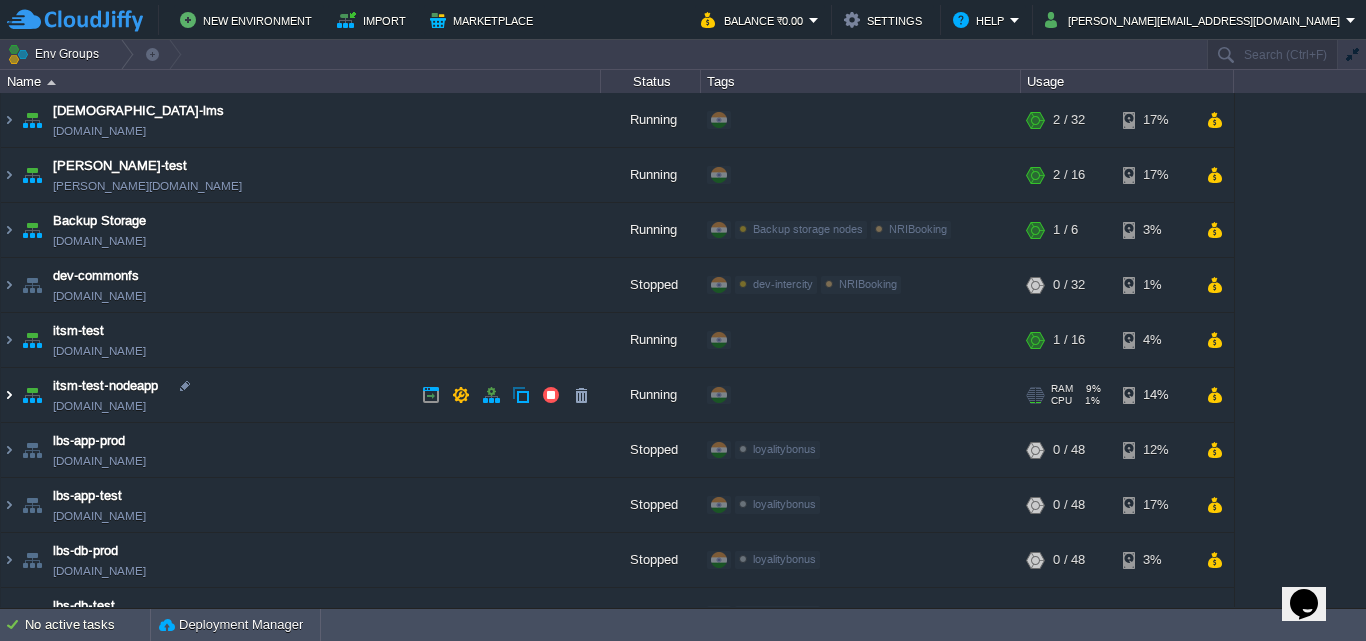 click at bounding box center (9, 395) 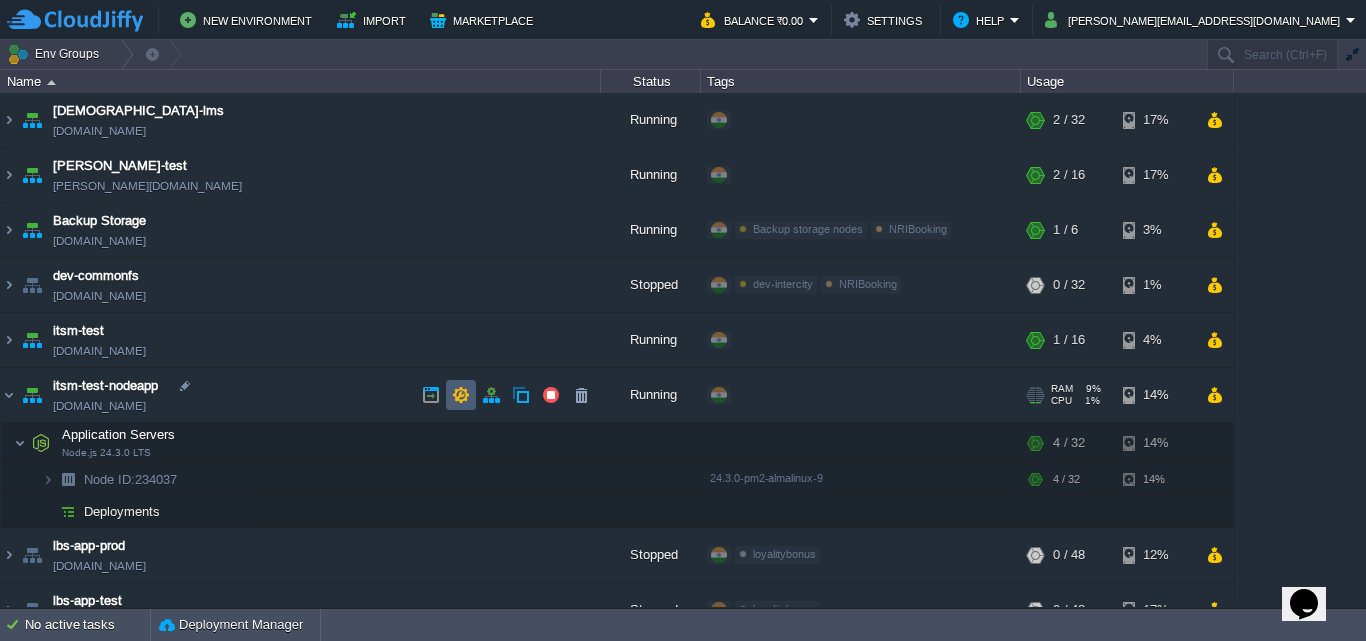 click at bounding box center (461, 395) 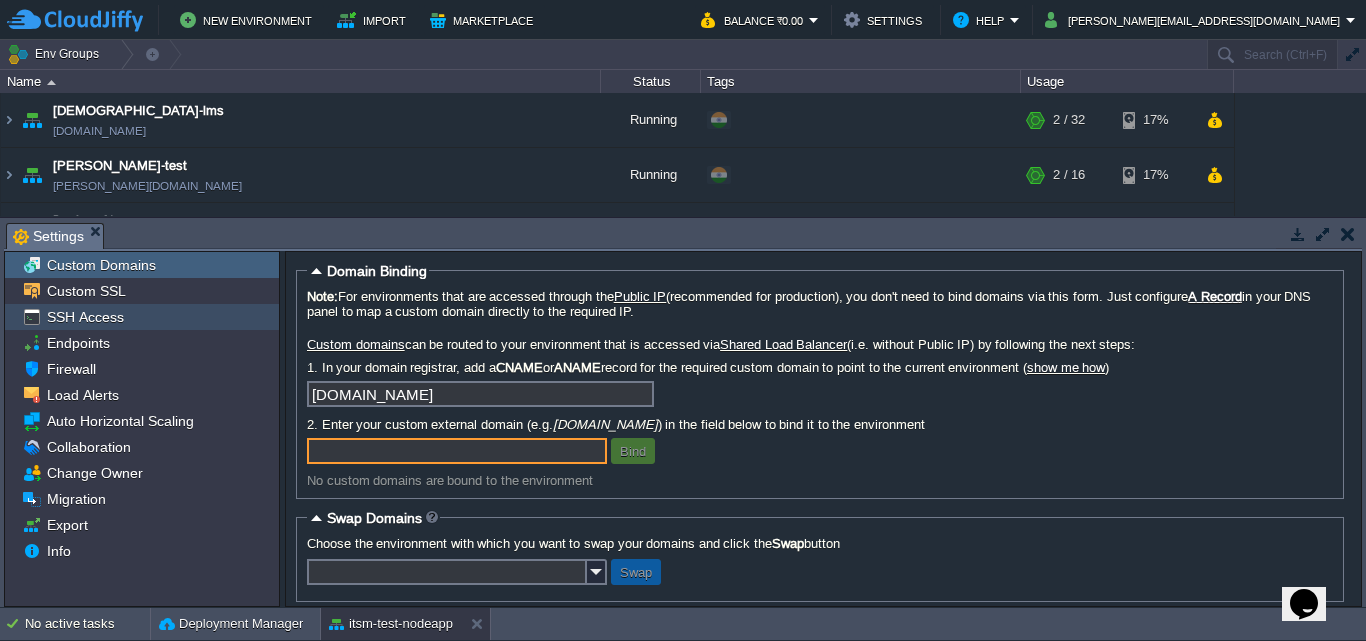 click on "SSH Access" at bounding box center (85, 317) 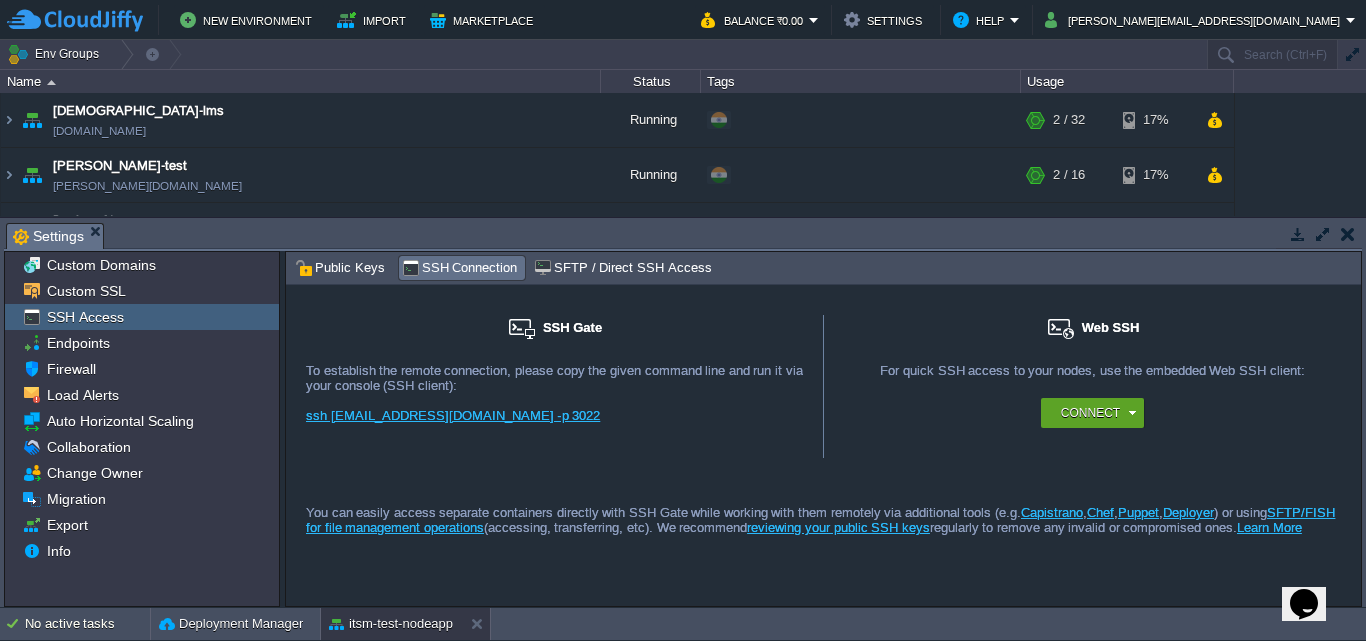 click on "SSH Connection" at bounding box center (460, 268) 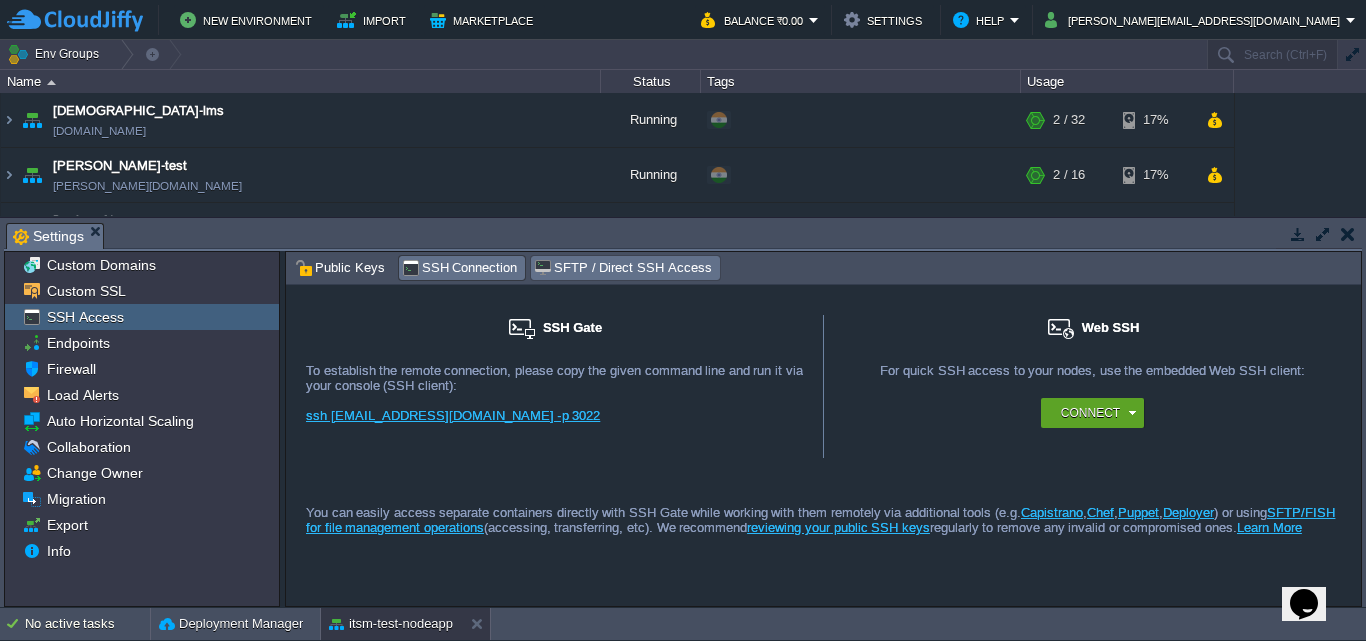 click on "SFTP / Direct SSH Access" at bounding box center (622, 268) 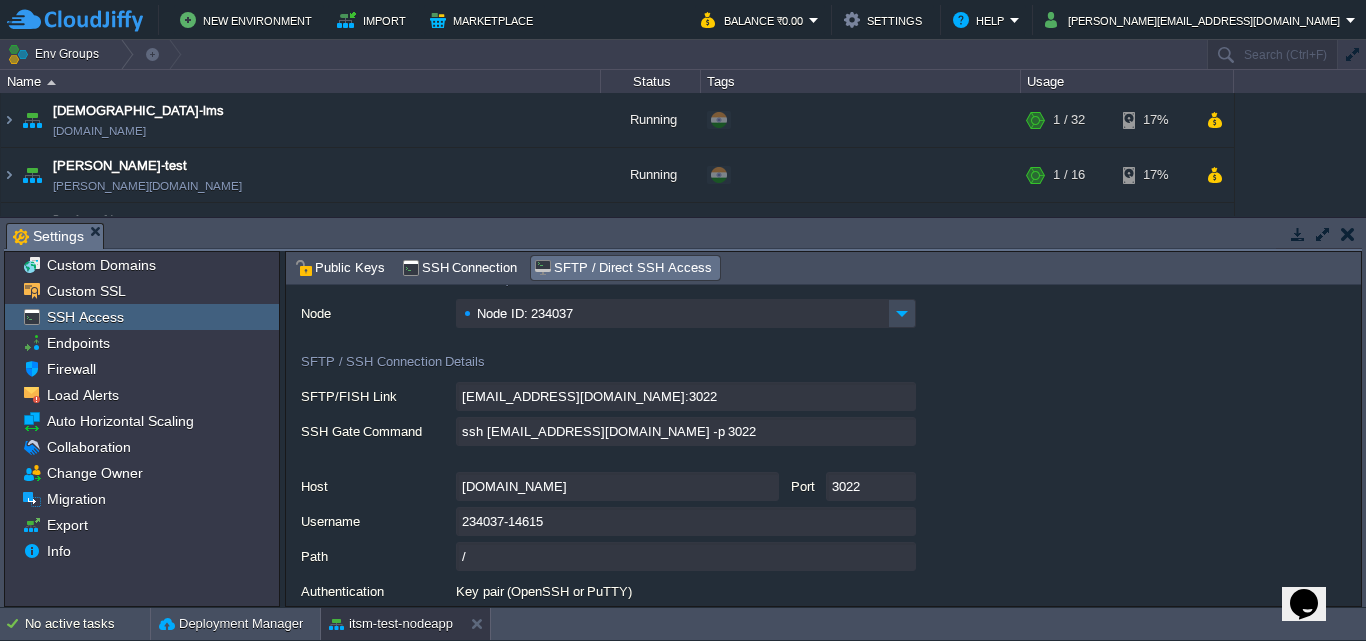 scroll, scrollTop: 0, scrollLeft: 0, axis: both 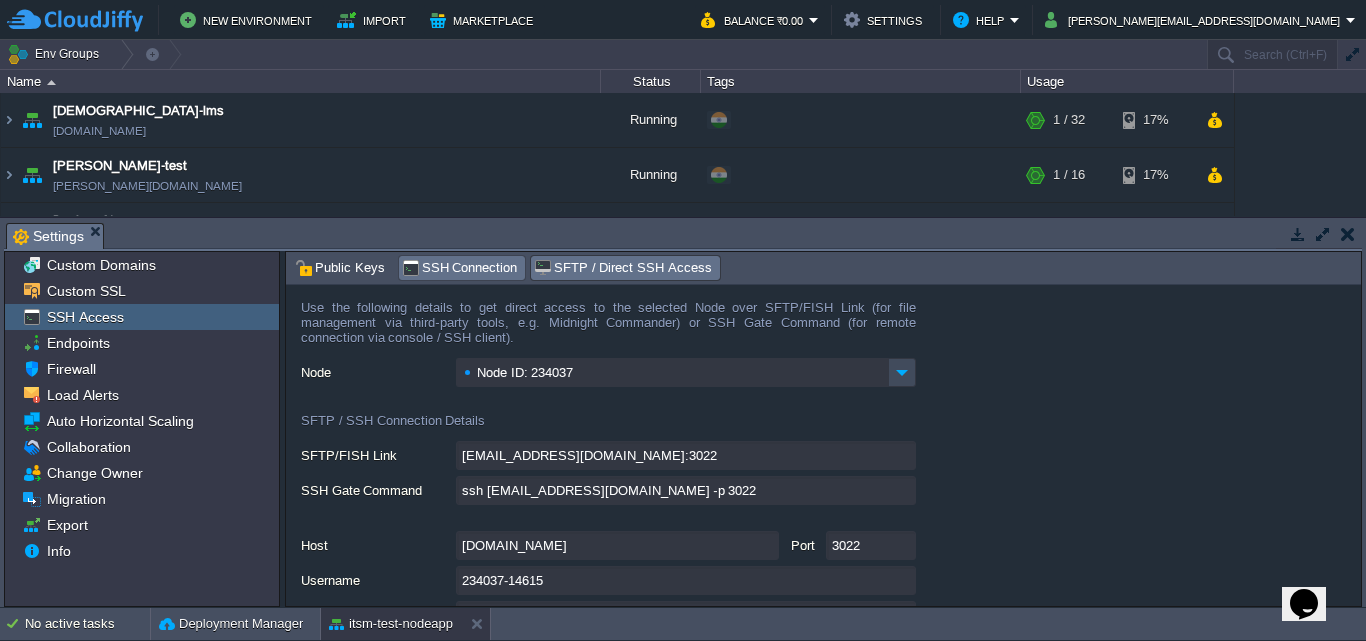 click on "SSH Connection" at bounding box center [460, 268] 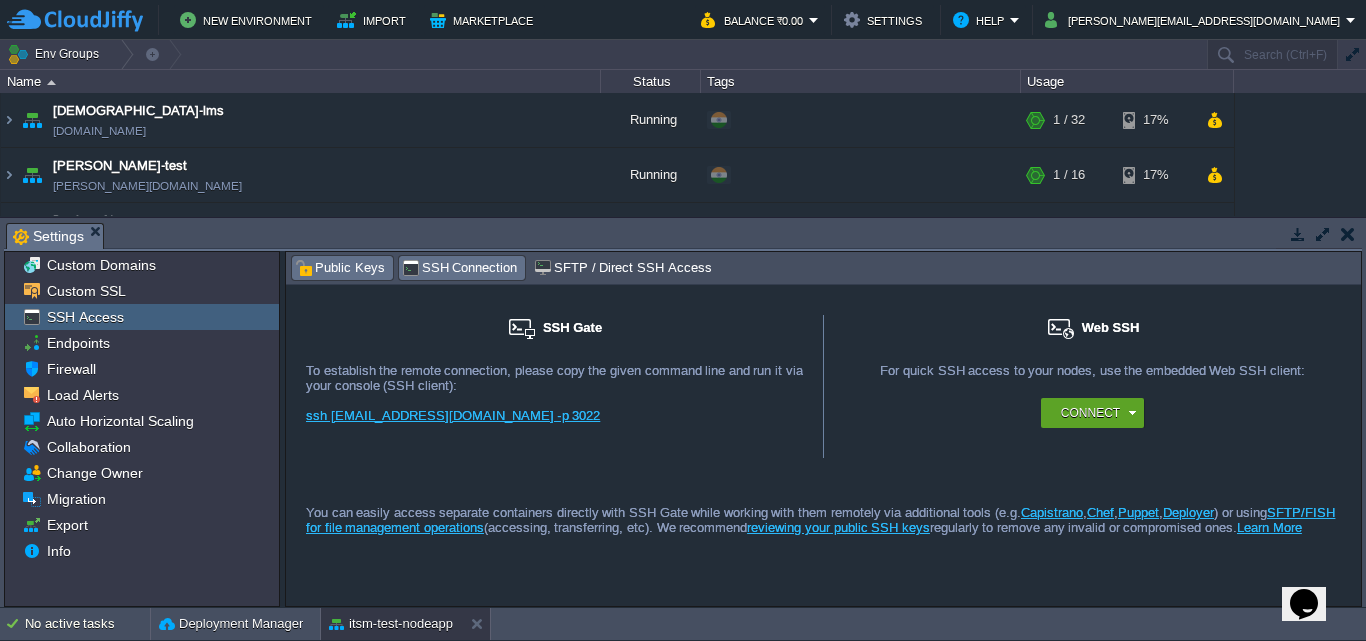 click on "Public Keys" at bounding box center [340, 268] 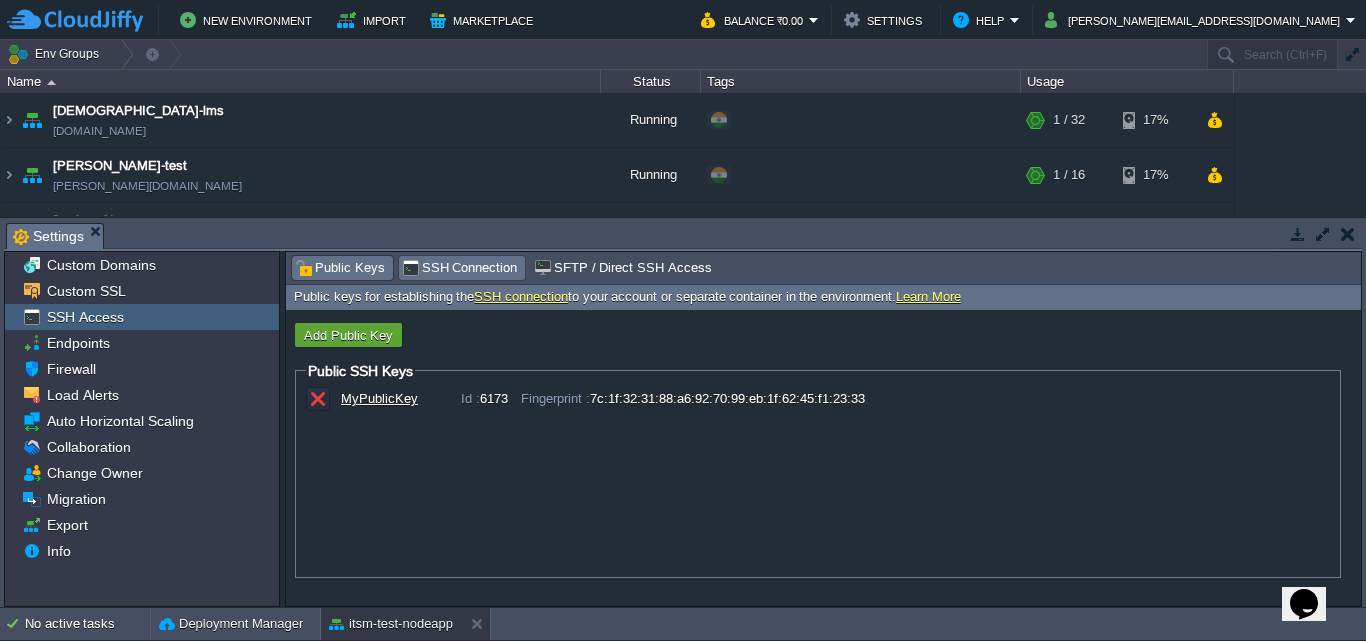 click on "SSH Connection" at bounding box center (462, 268) 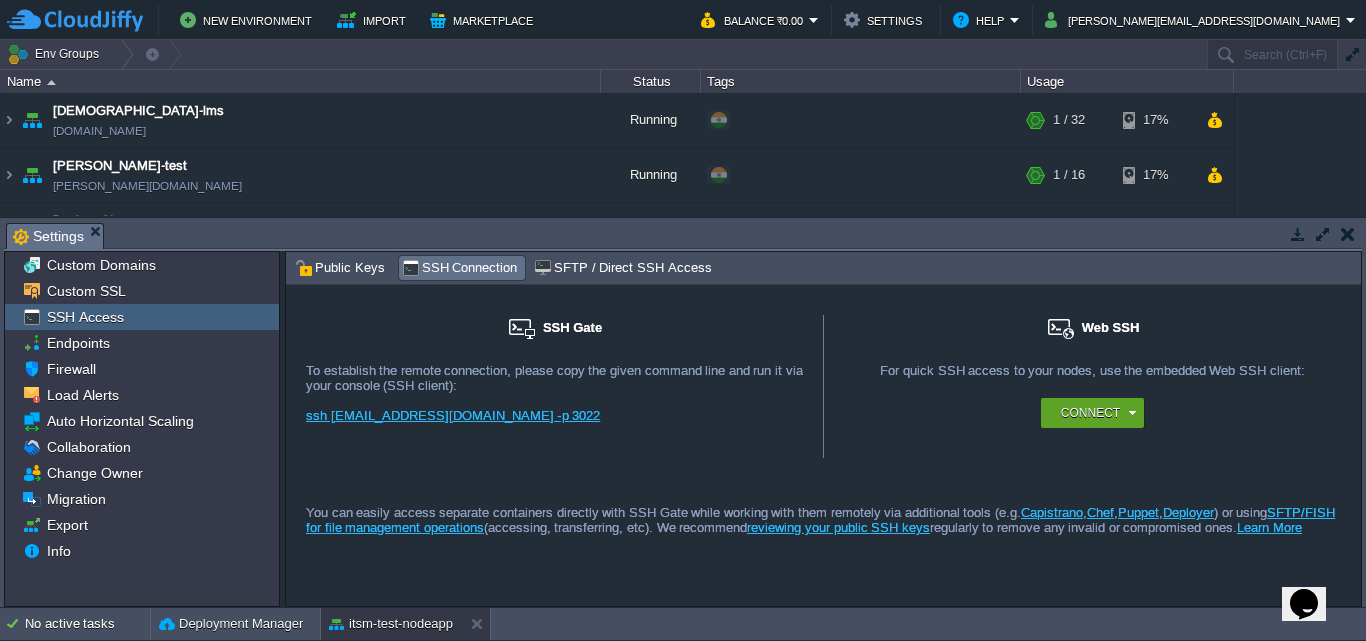 click on "ssh [EMAIL_ADDRESS][DOMAIN_NAME] -p 3022" at bounding box center (453, 415) 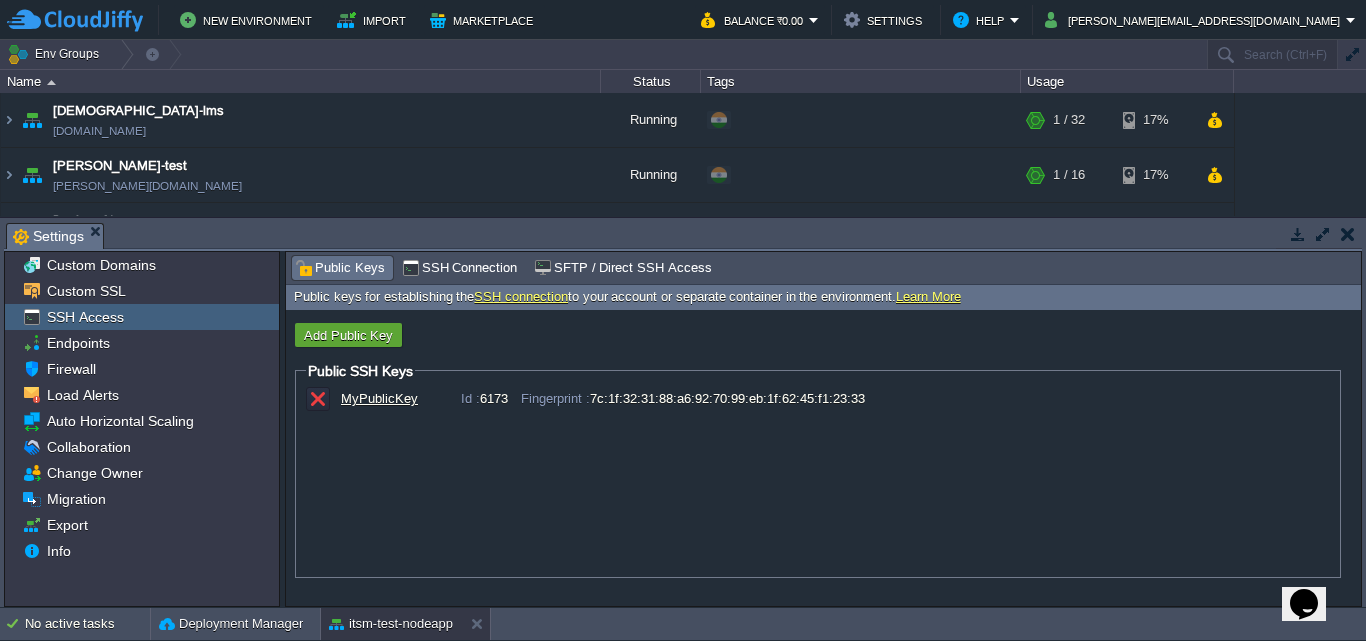 drag, startPoint x: 595, startPoint y: 400, endPoint x: 893, endPoint y: 398, distance: 298.0067 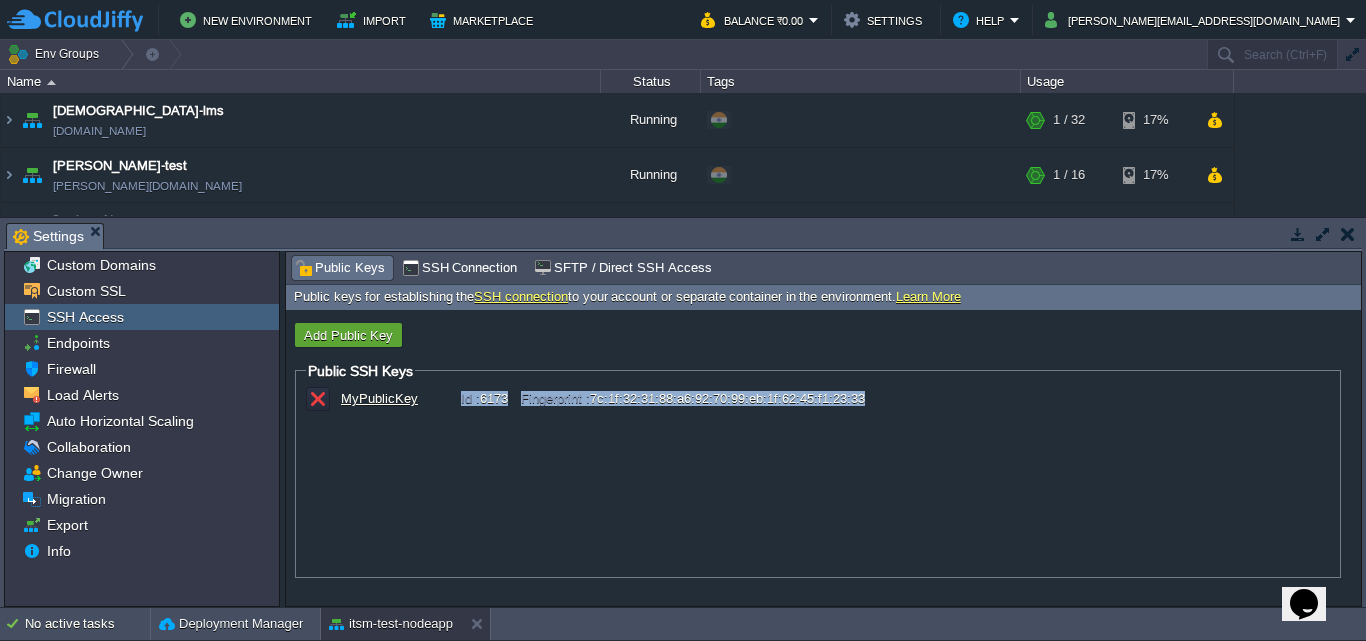 click on "MyPublicKey Id :  6173   Fingerprint :  7c:1f:32:31:88:a6:92:70:99:eb:1f:62:45:f1:23:33" at bounding box center [841, 398] 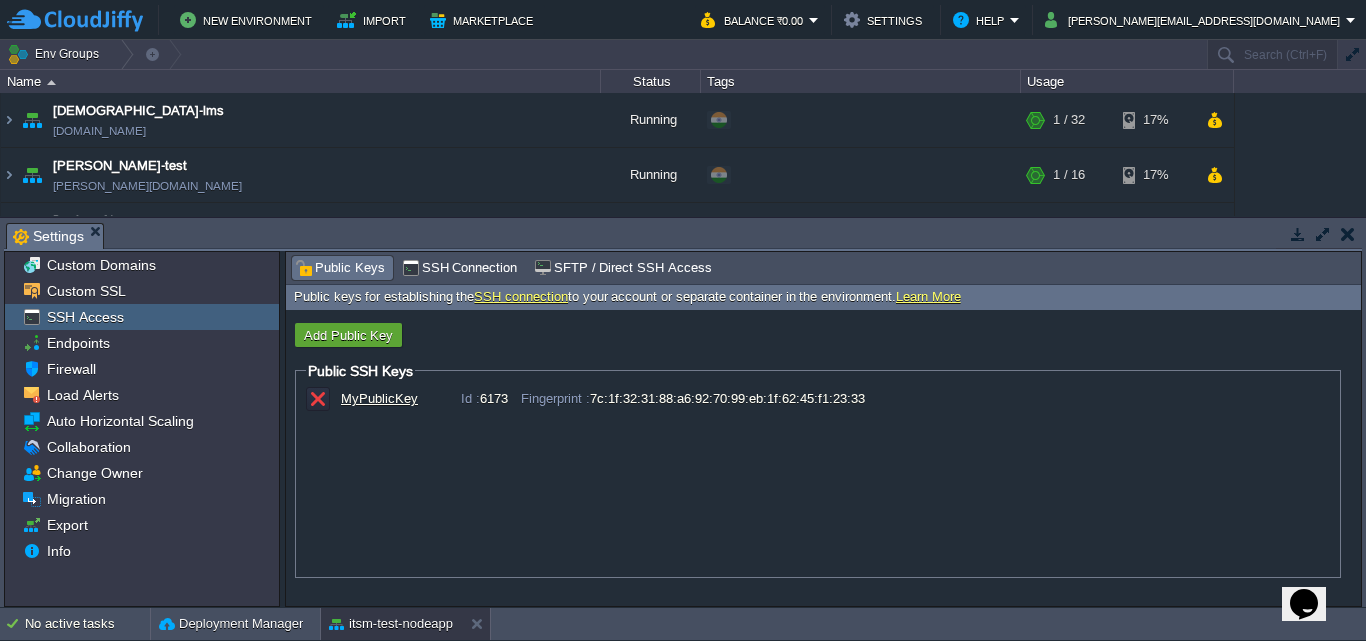 click on "MyPublicKey Id :  6173   Fingerprint :  7c:1f:32:31:88:a6:92:70:99:eb:1f:62:45:f1:23:33" at bounding box center (818, 478) 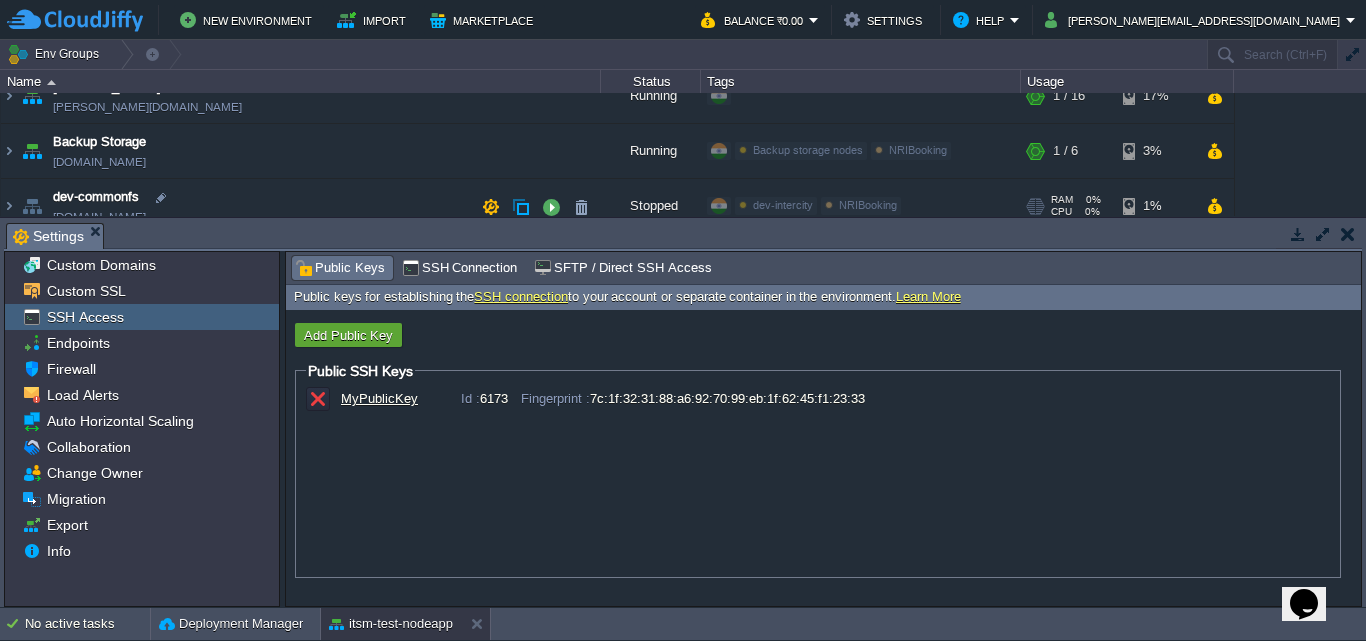 scroll, scrollTop: 100, scrollLeft: 0, axis: vertical 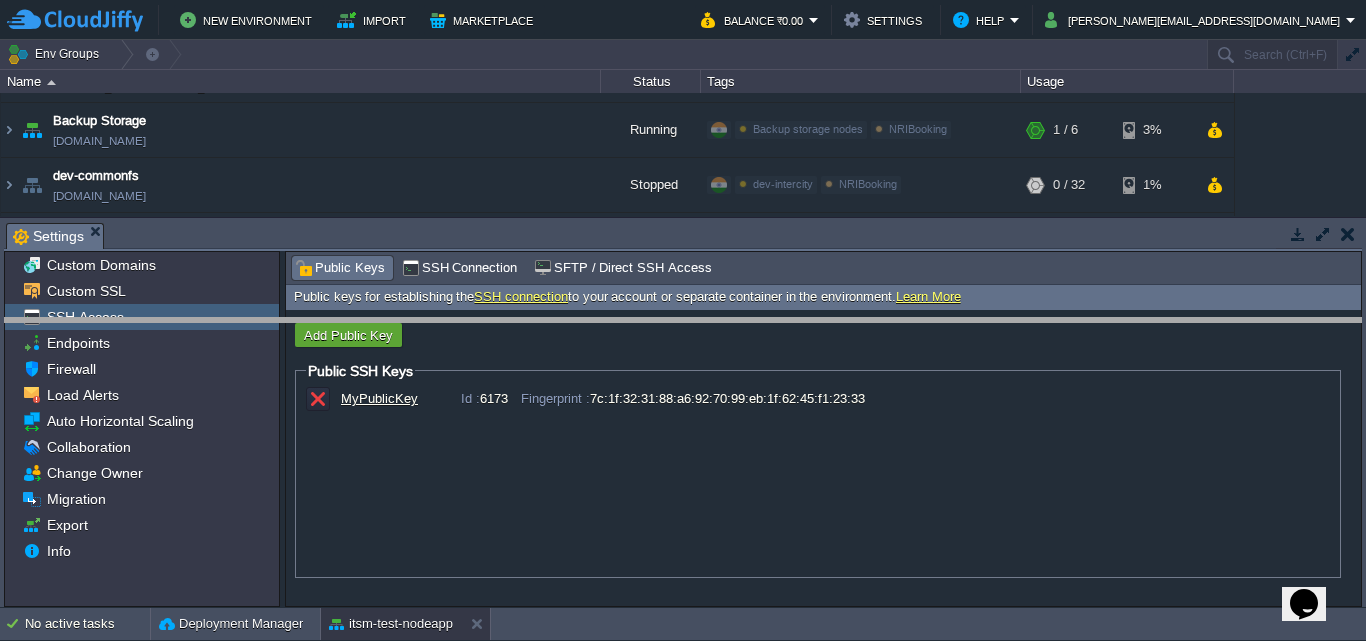 drag, startPoint x: 473, startPoint y: 246, endPoint x: 473, endPoint y: 413, distance: 167 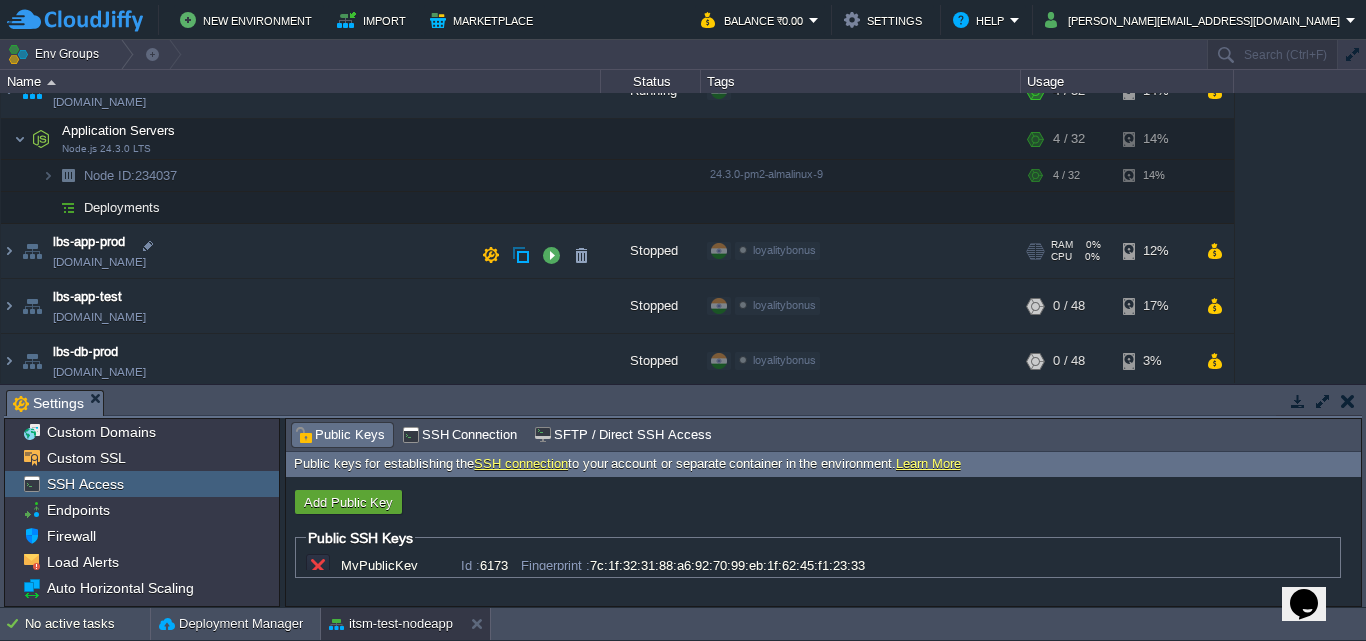 scroll, scrollTop: 200, scrollLeft: 0, axis: vertical 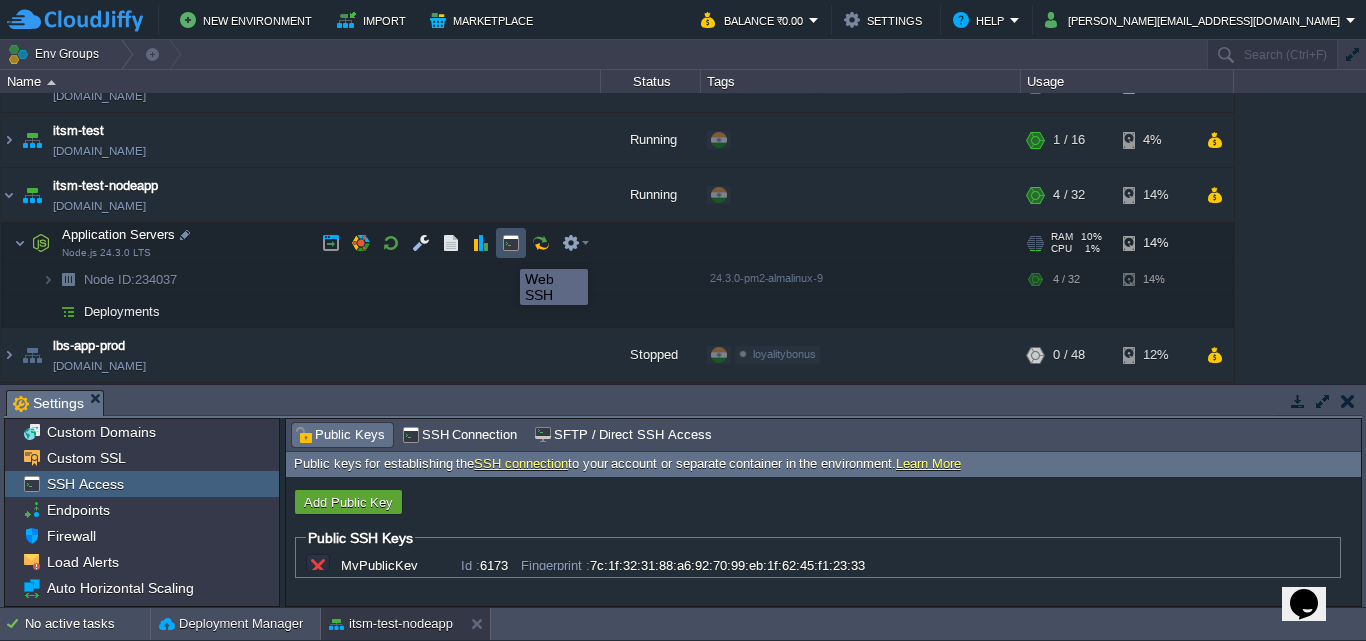 click at bounding box center (511, 243) 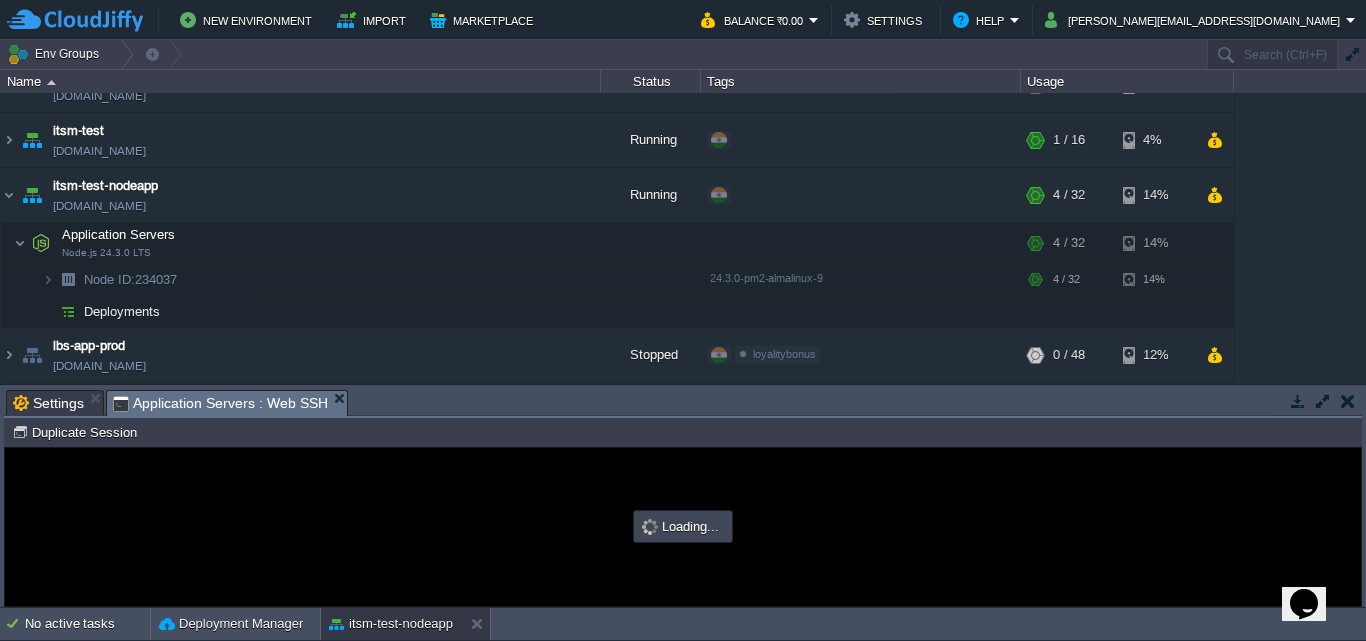 scroll, scrollTop: 0, scrollLeft: 0, axis: both 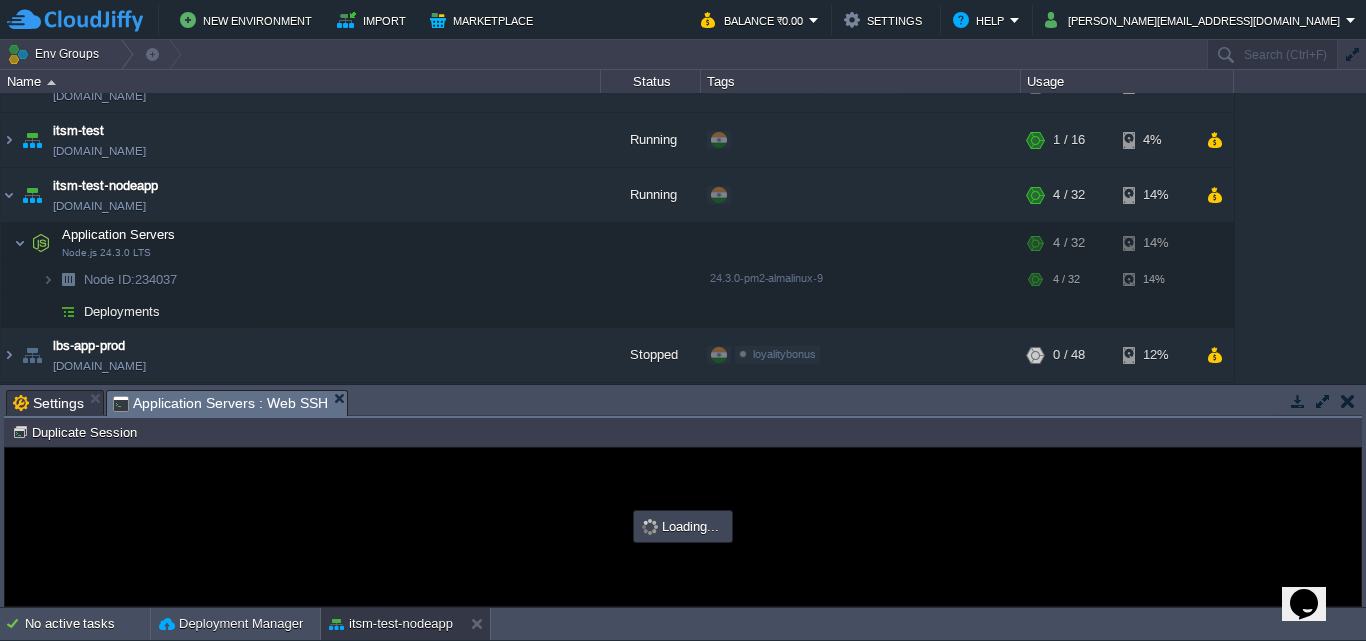 type on "#000000" 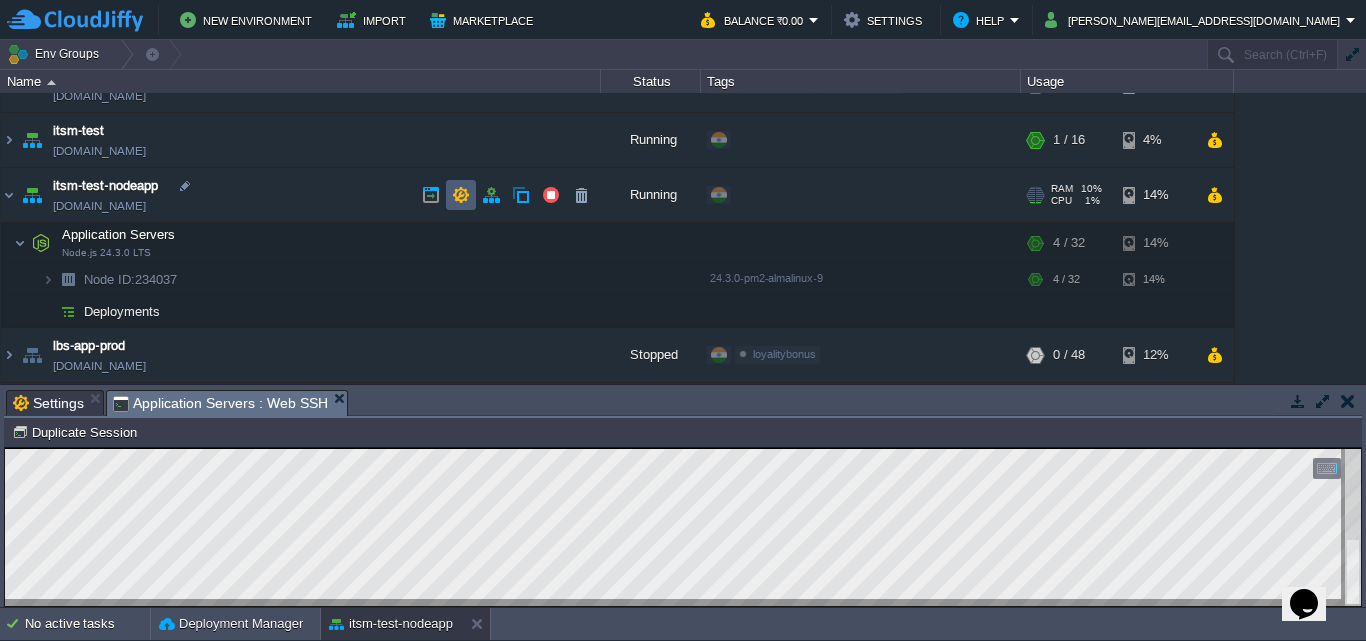 click at bounding box center [461, 195] 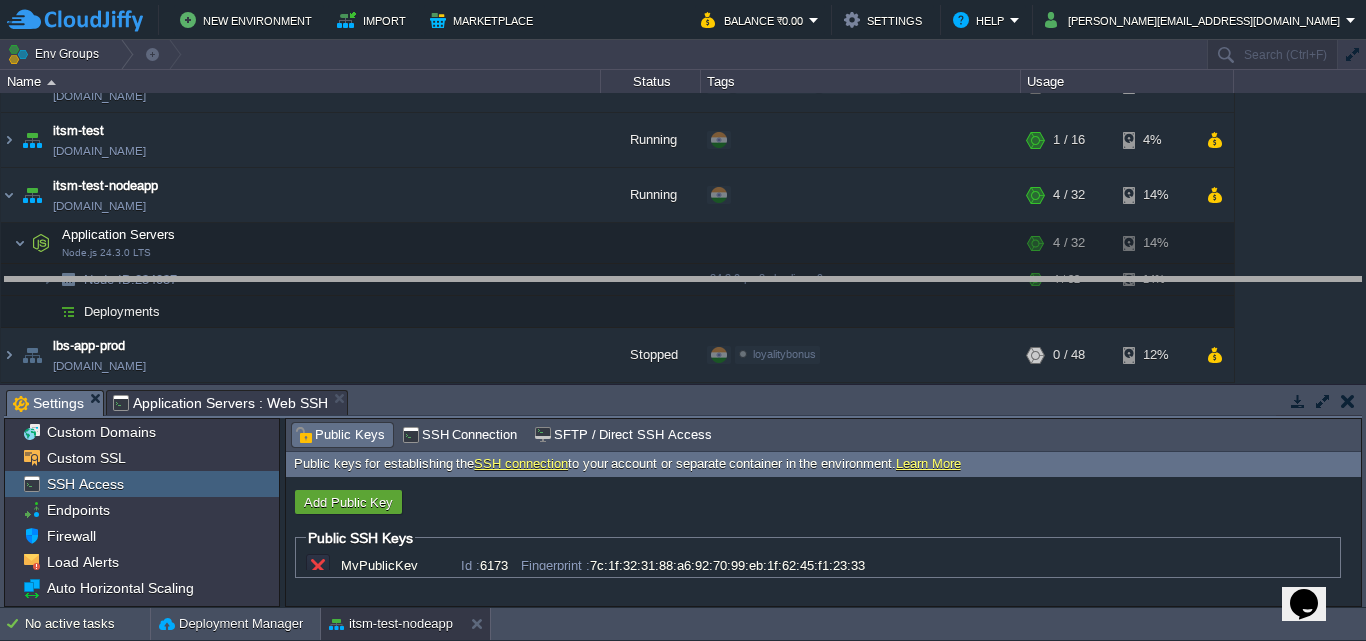 drag, startPoint x: 800, startPoint y: 402, endPoint x: 793, endPoint y: 287, distance: 115.212845 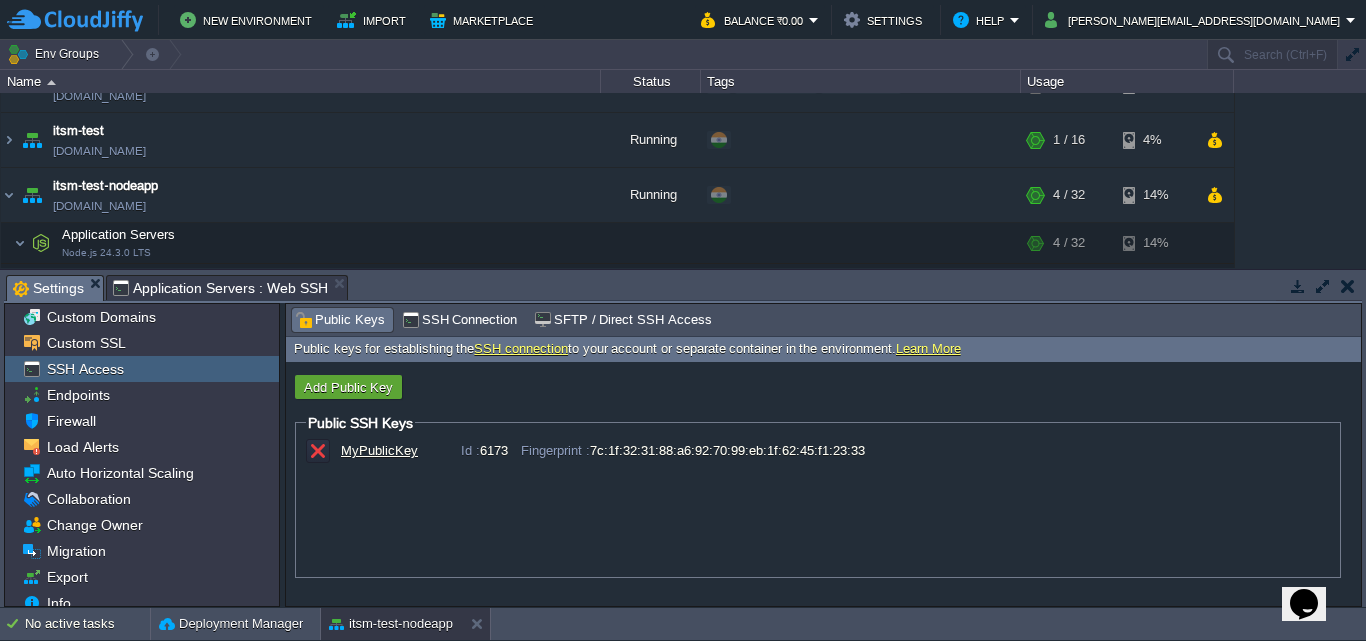 click on "MyPublicKey Id :  6173   Fingerprint :  7c:1f:32:31:88:a6:92:70:99:eb:1f:62:45:f1:23:33" at bounding box center [818, 453] 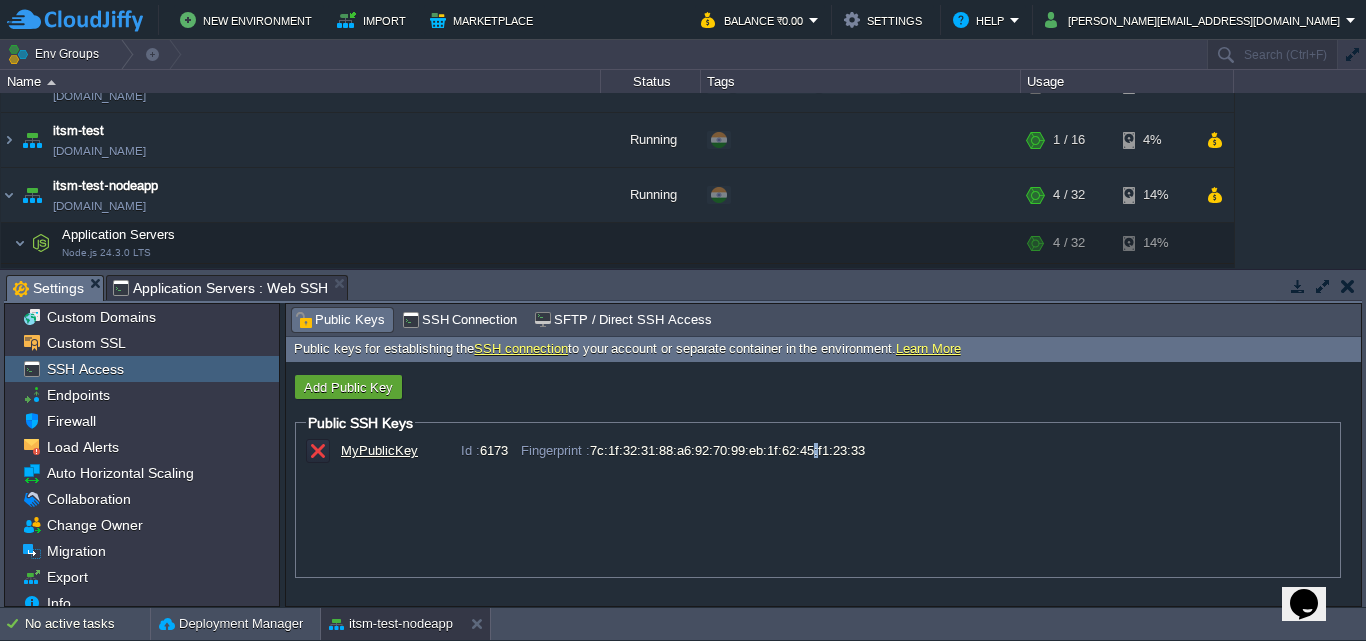 click on "Fingerprint :  7c:1f:32:31:88:a6:92:70:99:eb:1f:62:45:f1:23:33" at bounding box center [693, 450] 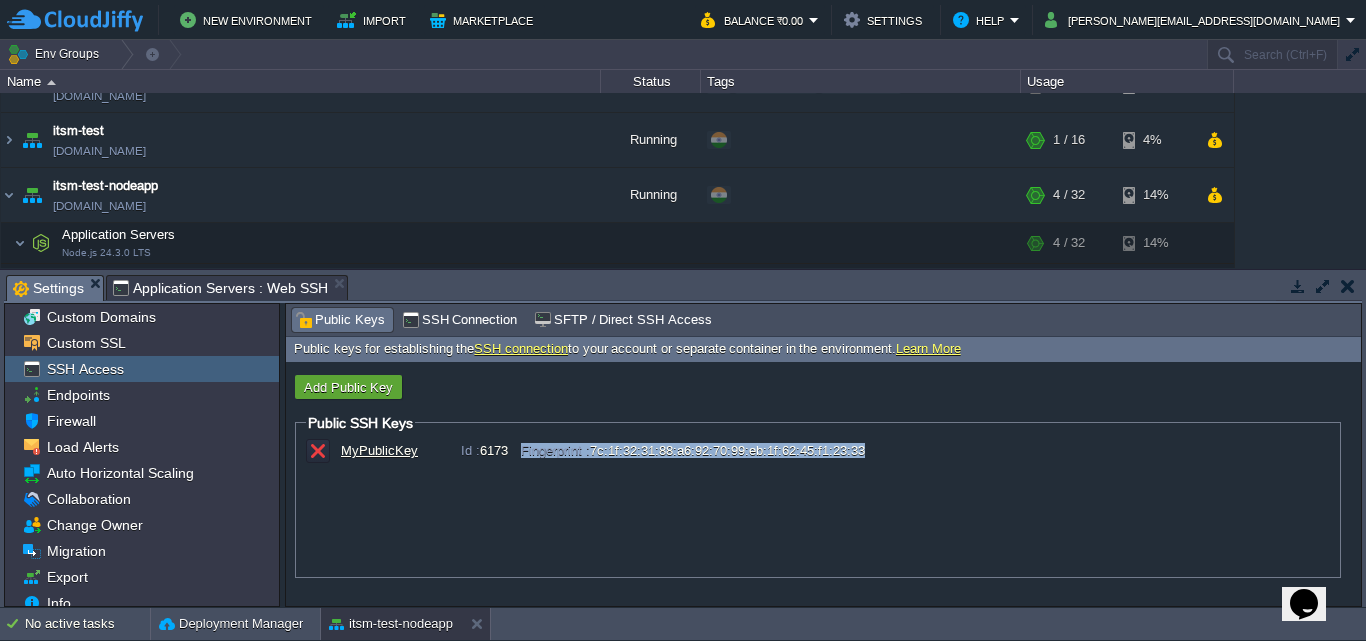 click on "Fingerprint :  7c:1f:32:31:88:a6:92:70:99:eb:1f:62:45:f1:23:33" at bounding box center [693, 450] 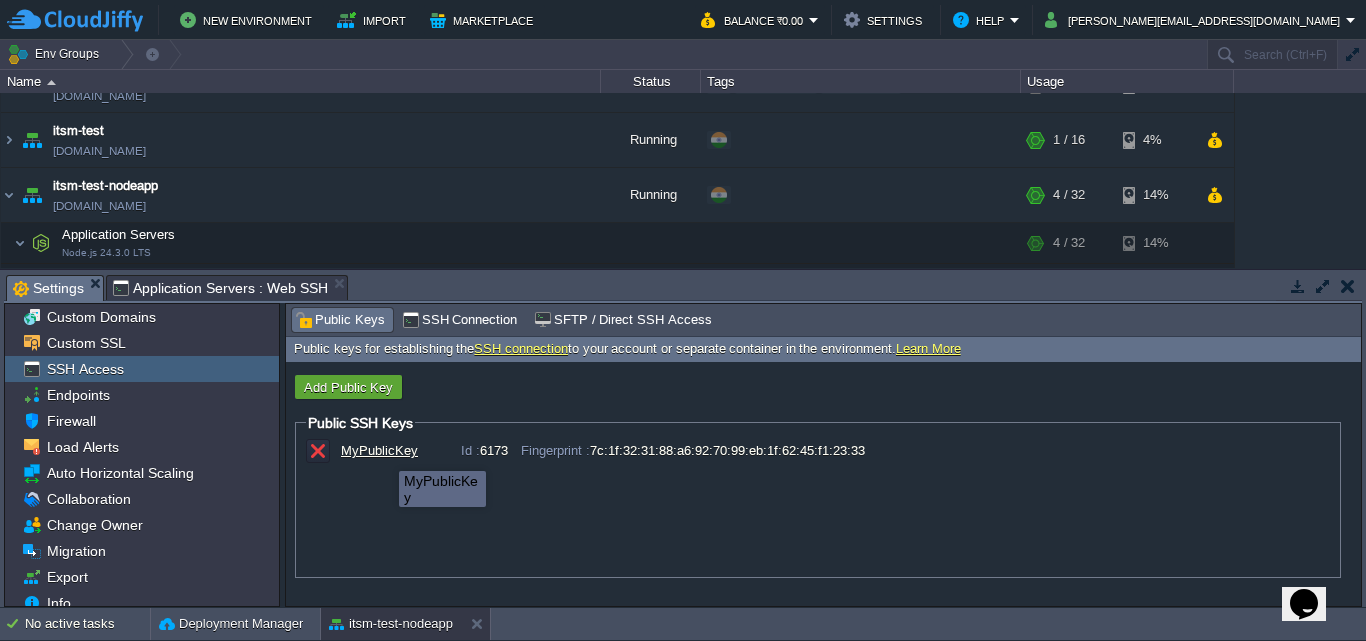 click on "MyPublicKey" at bounding box center [391, 450] 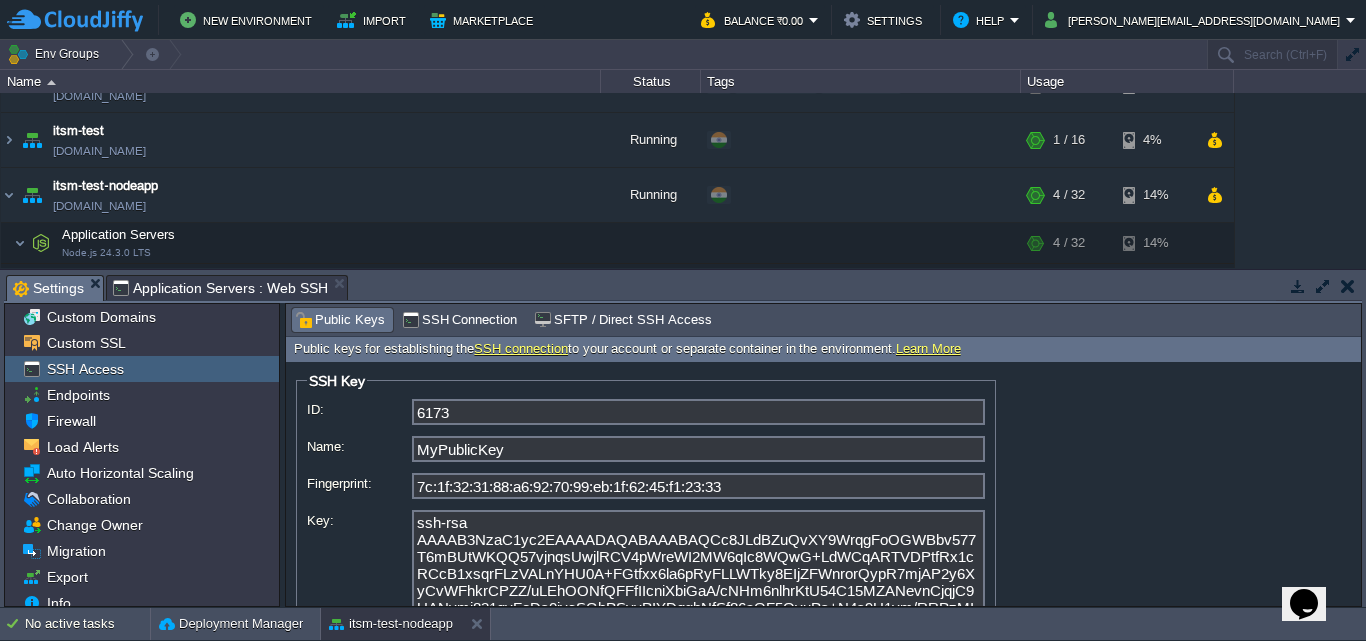scroll, scrollTop: 83, scrollLeft: 0, axis: vertical 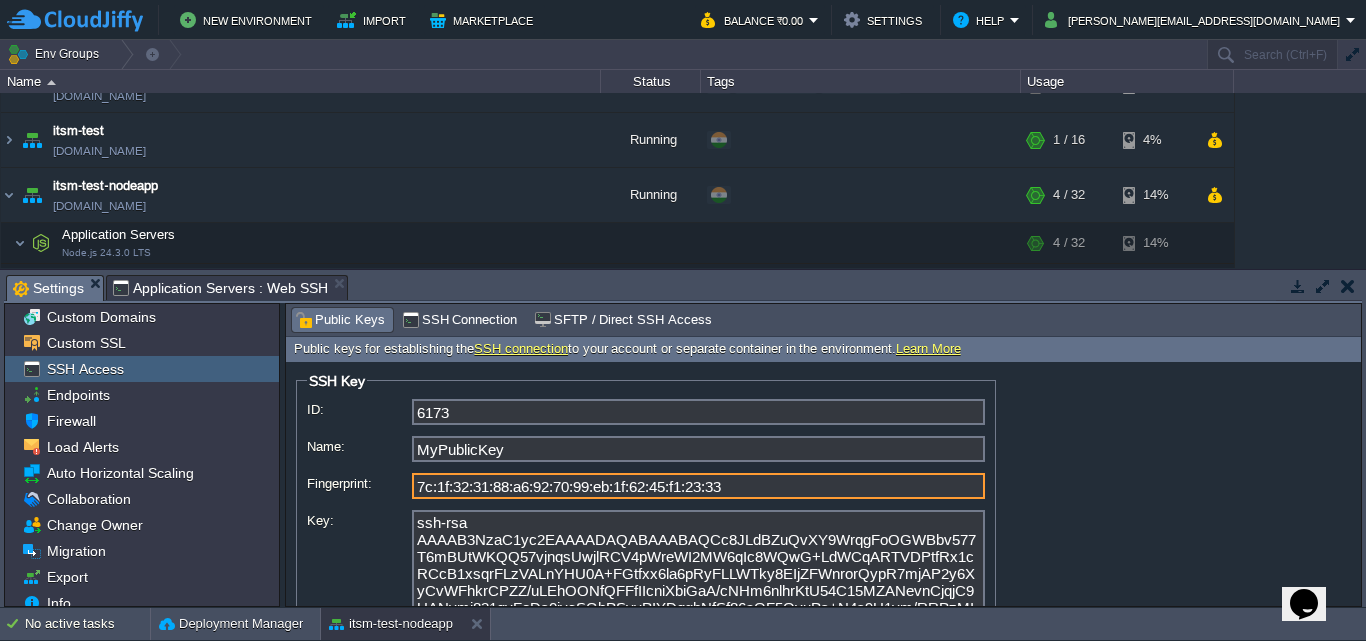 drag, startPoint x: 772, startPoint y: 491, endPoint x: 379, endPoint y: 486, distance: 393.0318 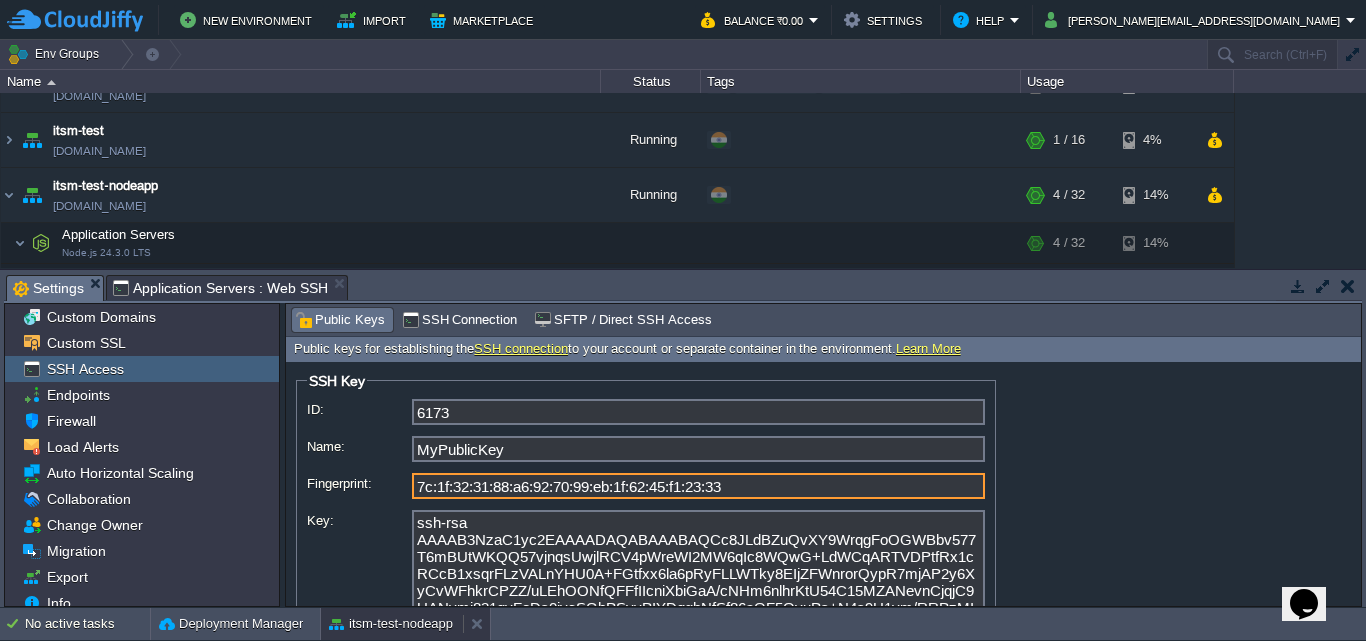 click on "itsm-test-nodeapp" at bounding box center [391, 624] 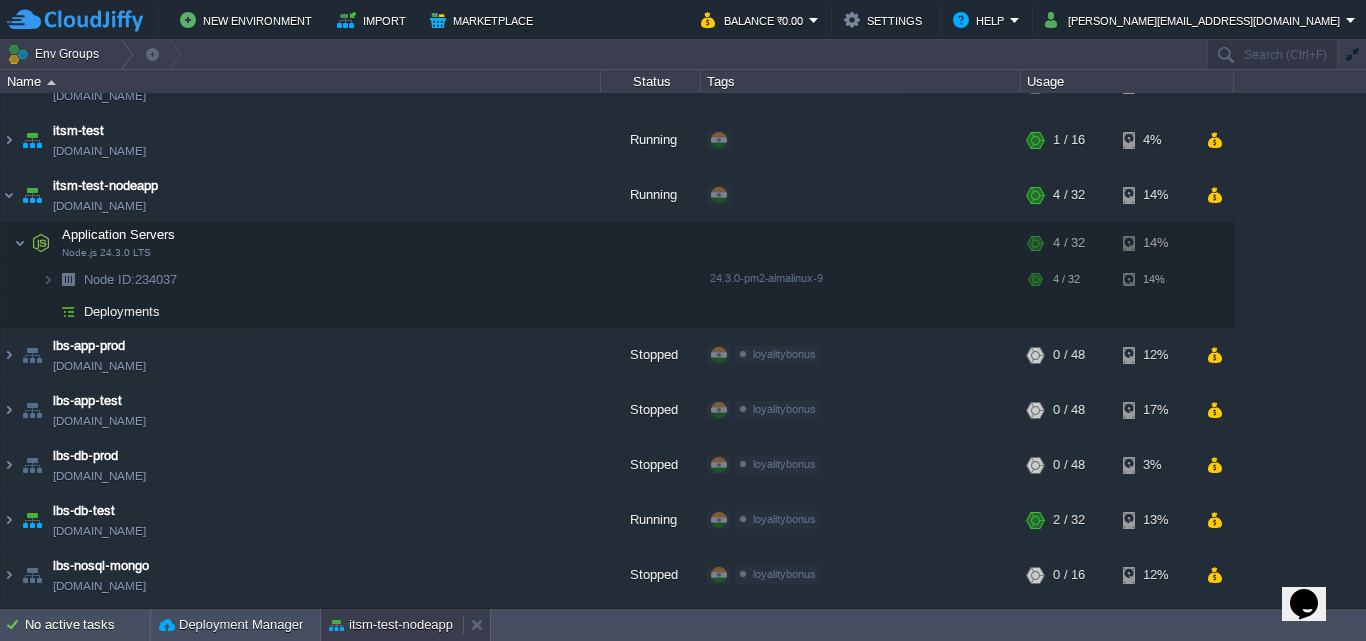 click on "itsm-test-nodeapp" at bounding box center (391, 625) 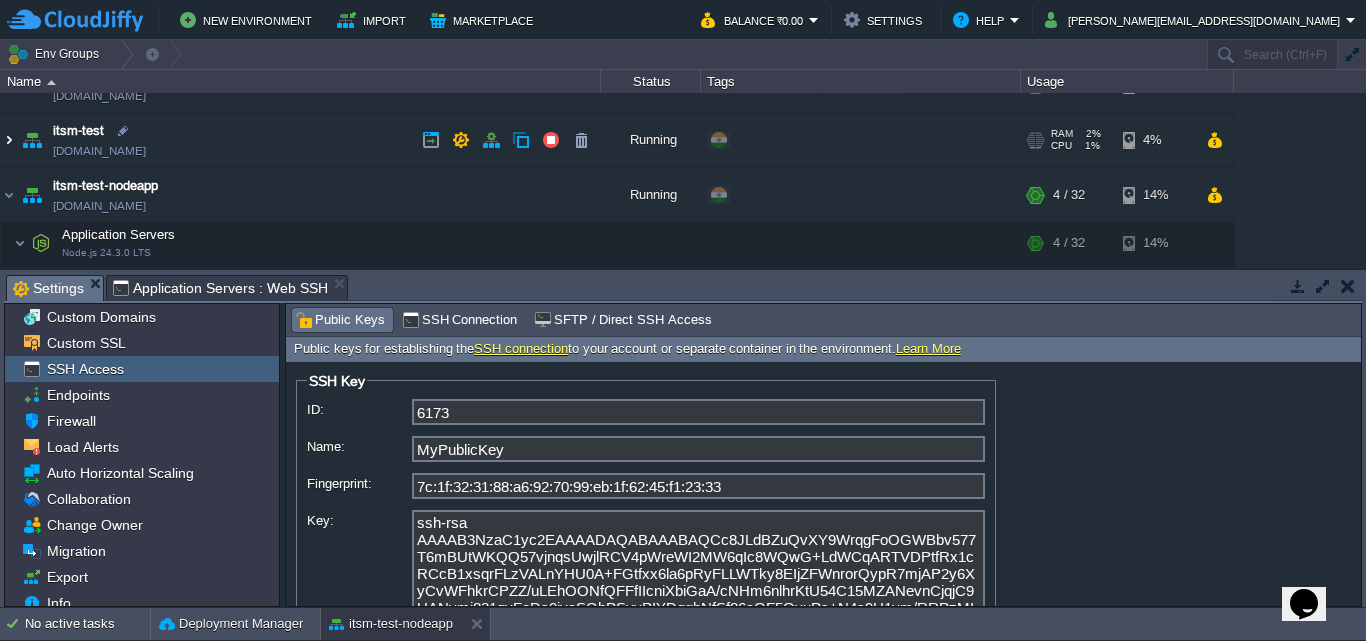 click at bounding box center [9, 140] 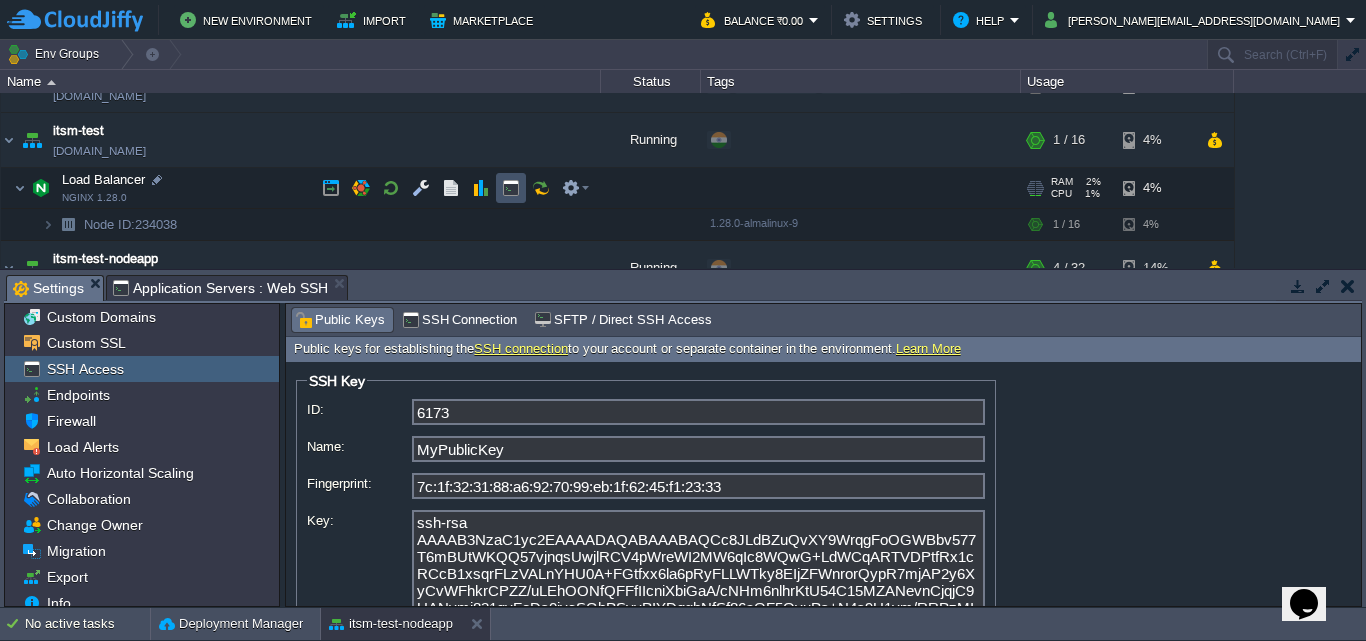 click at bounding box center (511, 188) 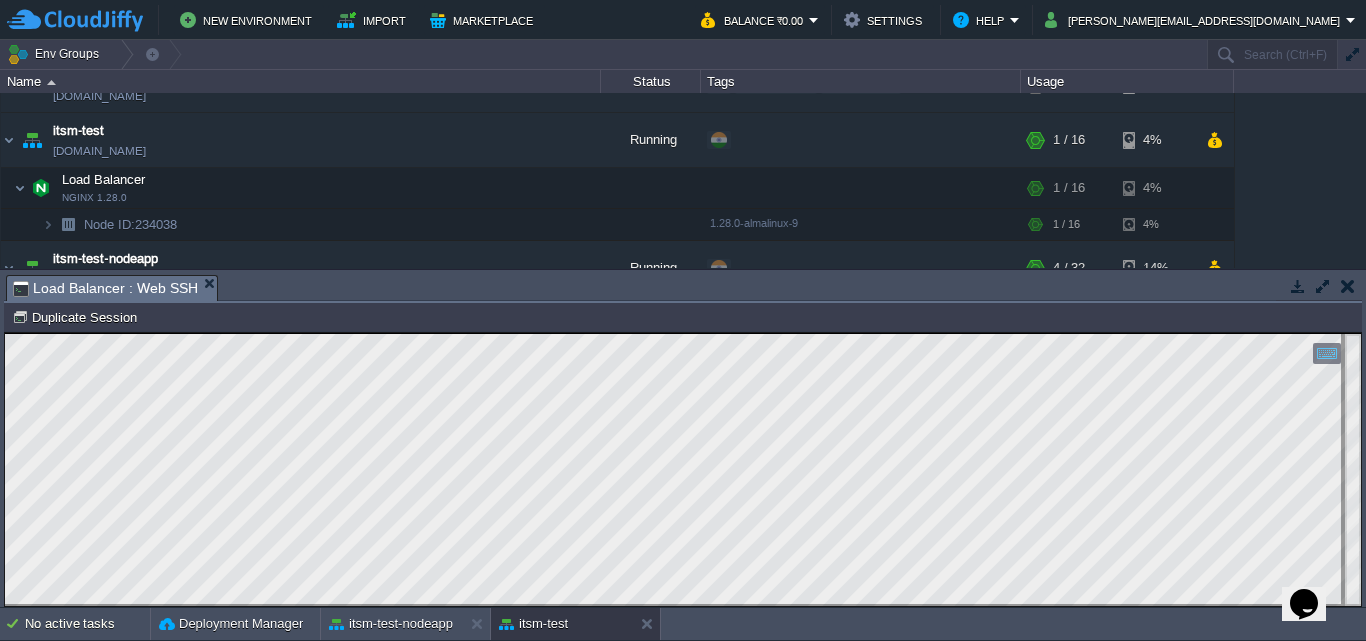 scroll, scrollTop: 0, scrollLeft: 0, axis: both 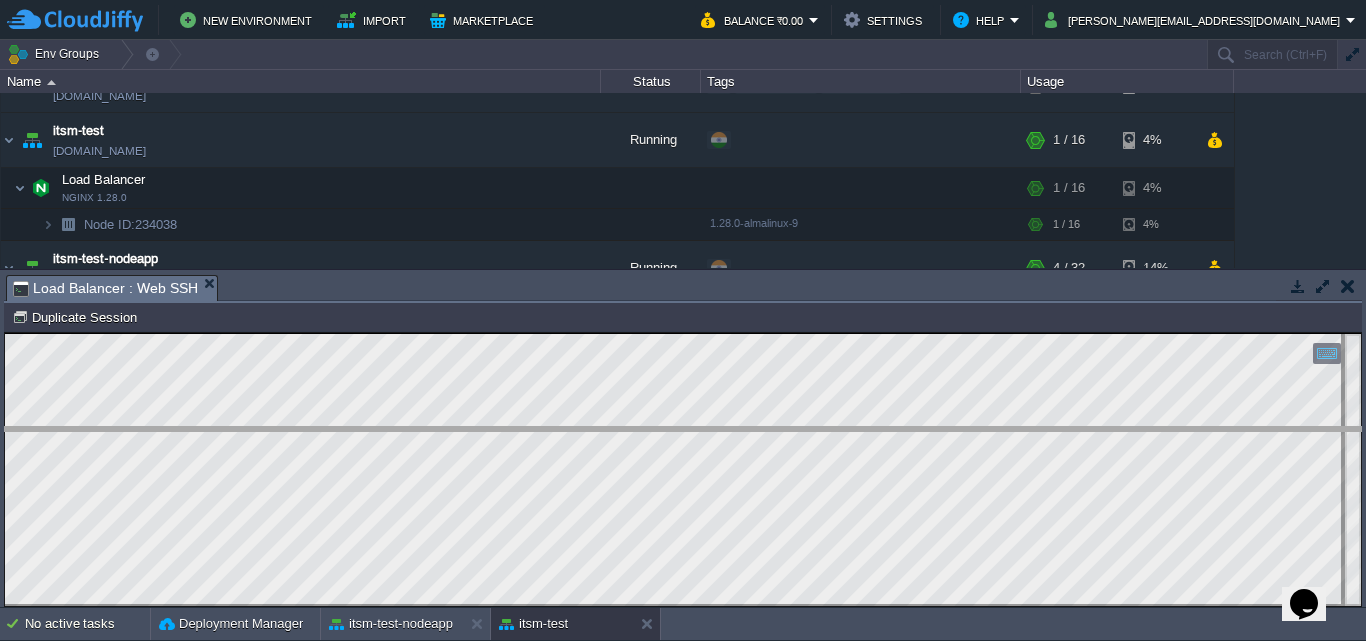 drag, startPoint x: 389, startPoint y: 284, endPoint x: 392, endPoint y: 302, distance: 18.248287 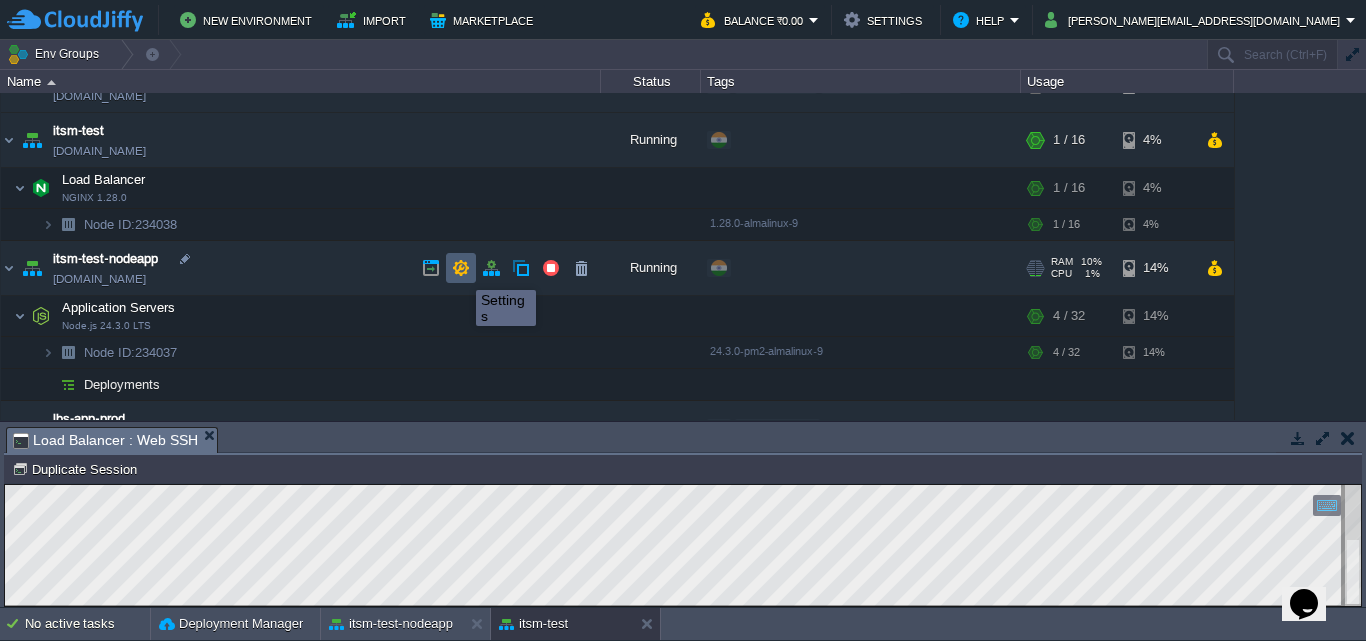 click at bounding box center [461, 268] 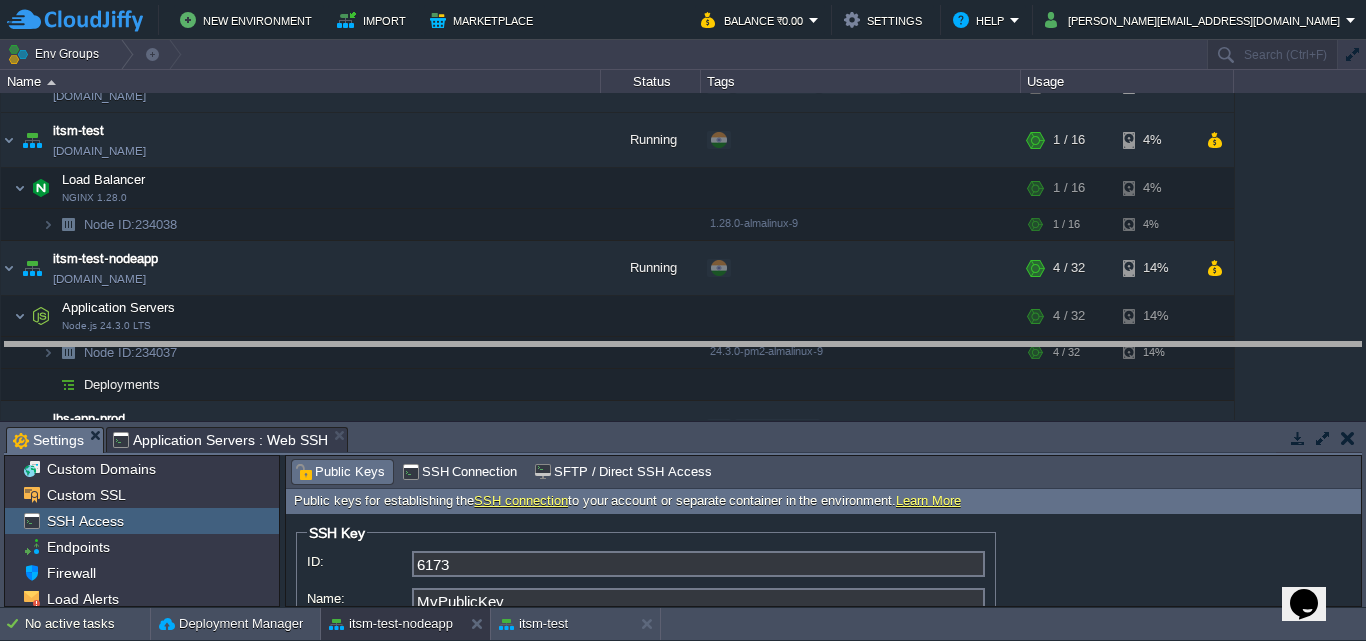 drag, startPoint x: 700, startPoint y: 443, endPoint x: 699, endPoint y: 313, distance: 130.00385 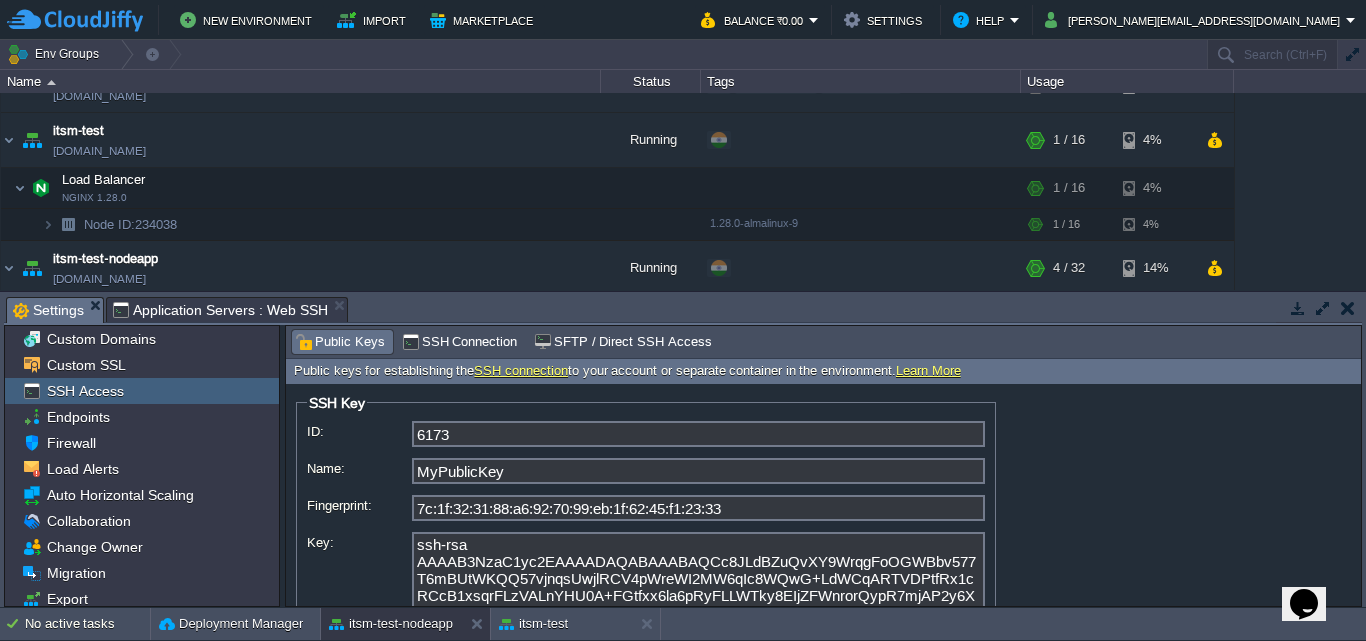 click on "Public Keys" at bounding box center [340, 342] 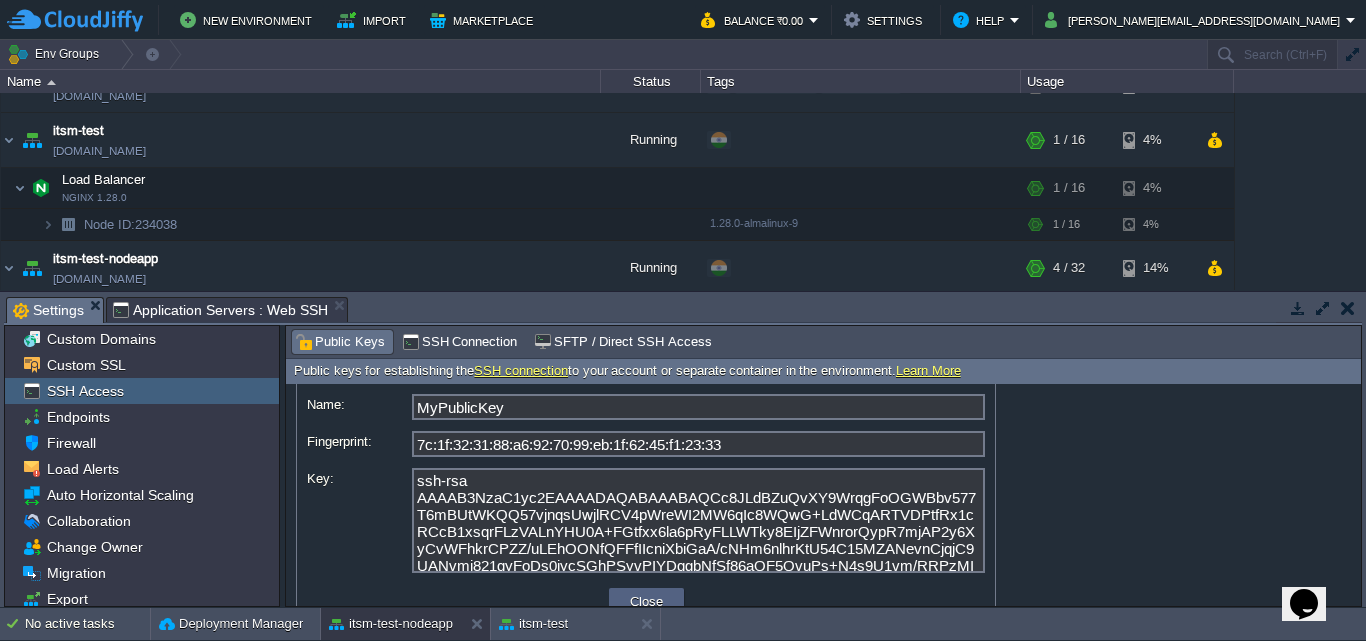 scroll, scrollTop: 100, scrollLeft: 0, axis: vertical 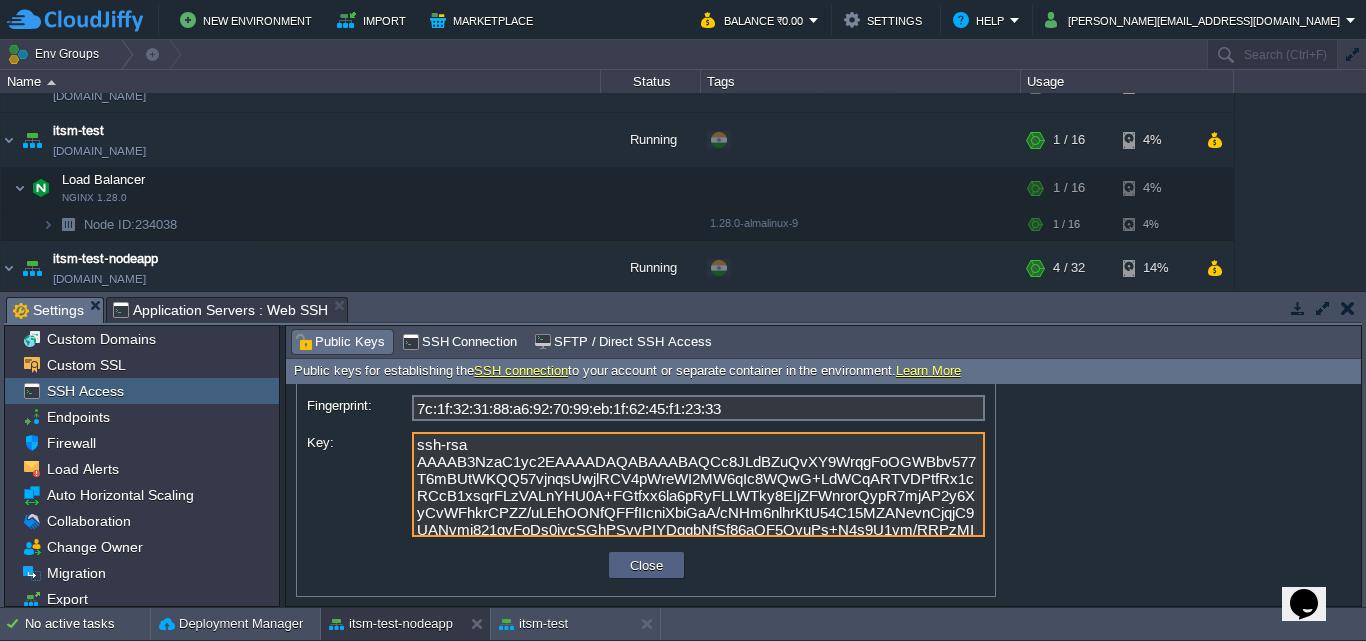 click on "ssh-rsa AAAAB3NzaC1yc2EAAAADAQABAAABAQCc8JLdBZuQvXY9WrqgFoOGWBbv577T6mBUtWKQQ57vjnqsUwjlRCV4pWreWI2MW6qIc8WQwG+LdWCqARTVDPtfRx1cRCcB1xsqrFLzVALnYHU0A+FGtfxx6la6pRyFLLWTky8EIjZFWnrorQypR7mjAP2y6XyCvWFhkrCPZZ/uLEhOONfQFFfIIcniXbiGaA/cNHm6nlhrKtU54C15MZANevnCjqjC9UANvmi821qyFoDs0iycSGhPSyvPIYDqgbNfSf86aOF5OvuPs+N4s9U1vm/RRPzMIa4fs1eTC3CfE851J7QiUkPqt0nqXnqHaLiOiohUKNWV5DN1b7atvAFl rsa-key-20231106" at bounding box center [698, 484] 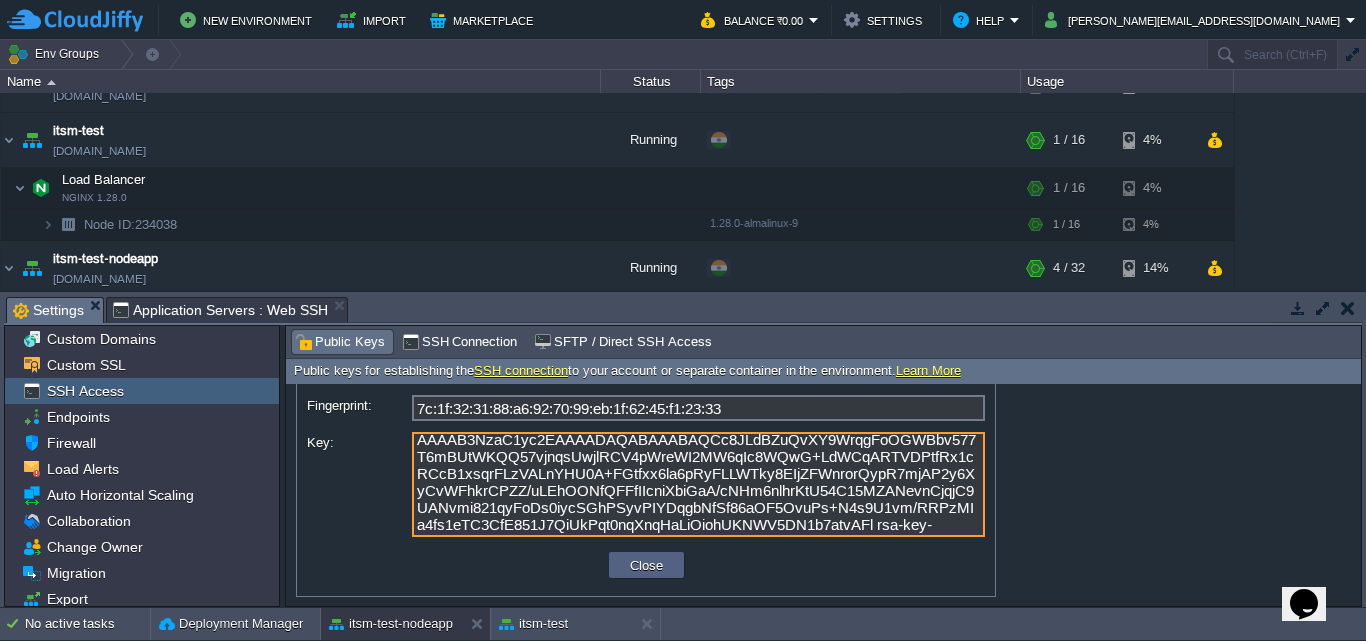 scroll, scrollTop: 29, scrollLeft: 0, axis: vertical 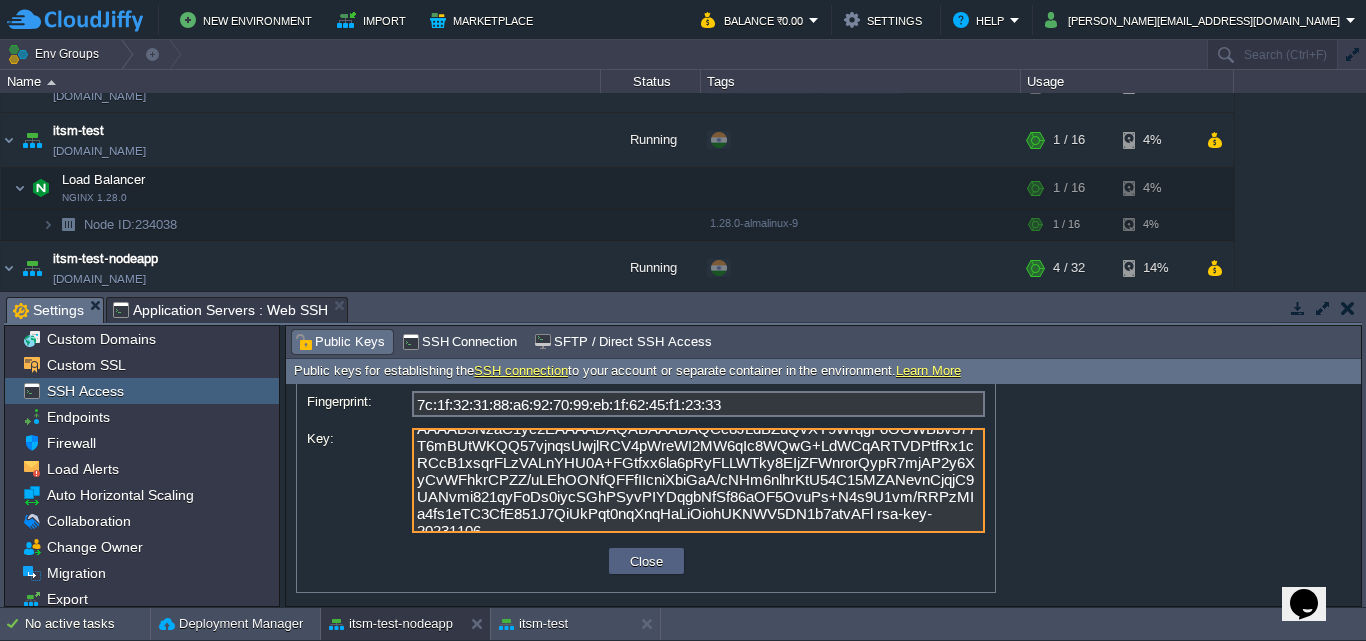 click on "ssh-rsa AAAAB3NzaC1yc2EAAAADAQABAAABAQCc8JLdBZuQvXY9WrqgFoOGWBbv577T6mBUtWKQQ57vjnqsUwjlRCV4pWreWI2MW6qIc8WQwG+LdWCqARTVDPtfRx1cRCcB1xsqrFLzVALnYHU0A+FGtfxx6la6pRyFLLWTky8EIjZFWnrorQypR7mjAP2y6XyCvWFhkrCPZZ/uLEhOONfQFFfIIcniXbiGaA/cNHm6nlhrKtU54C15MZANevnCjqjC9UANvmi821qyFoDs0iycSGhPSyvPIYDqgbNfSf86aOF5OvuPs+N4s9U1vm/RRPzMIa4fs1eTC3CfE851J7QiUkPqt0nqXnqHaLiOiohUKNWV5DN1b7atvAFl rsa-key-20231106" at bounding box center (698, 480) 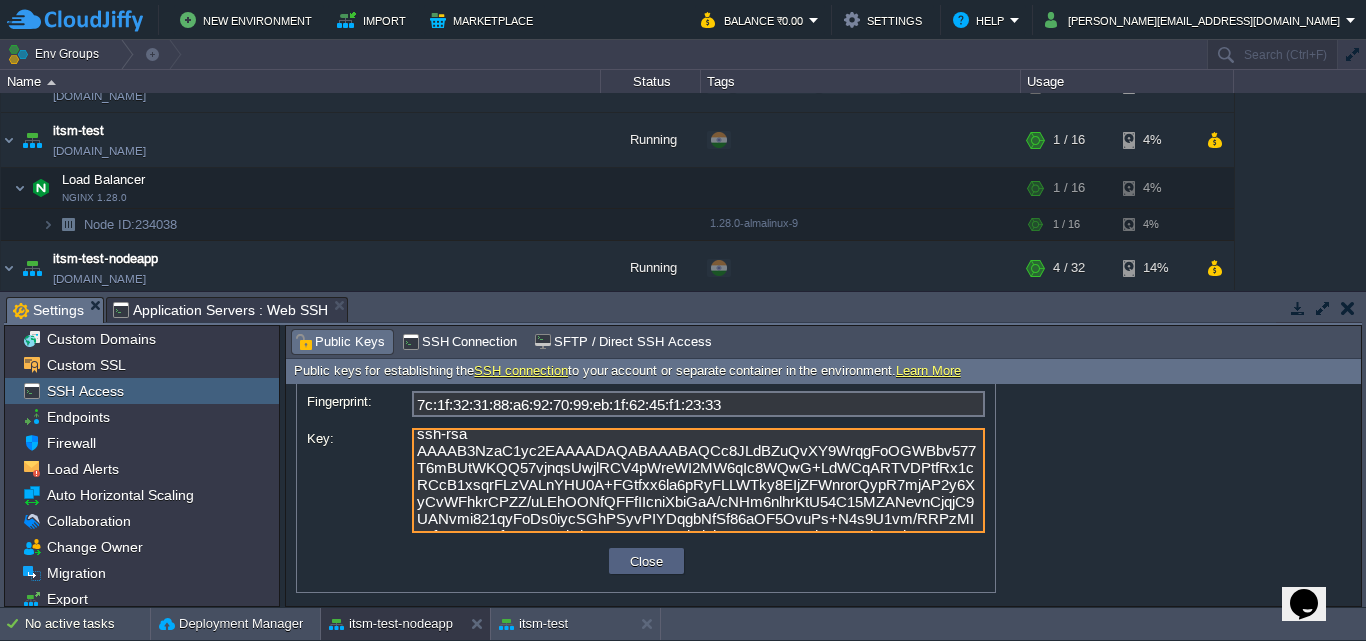 scroll, scrollTop: 0, scrollLeft: 0, axis: both 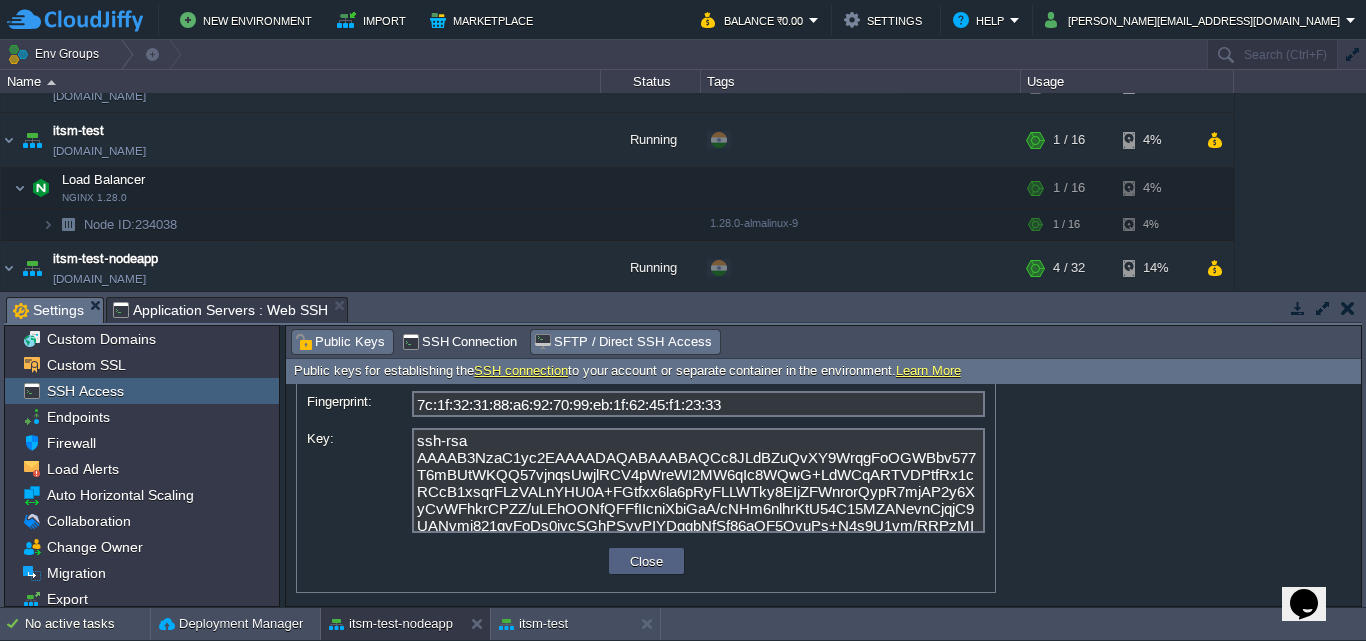 click on "SFTP / Direct SSH Access" at bounding box center [622, 342] 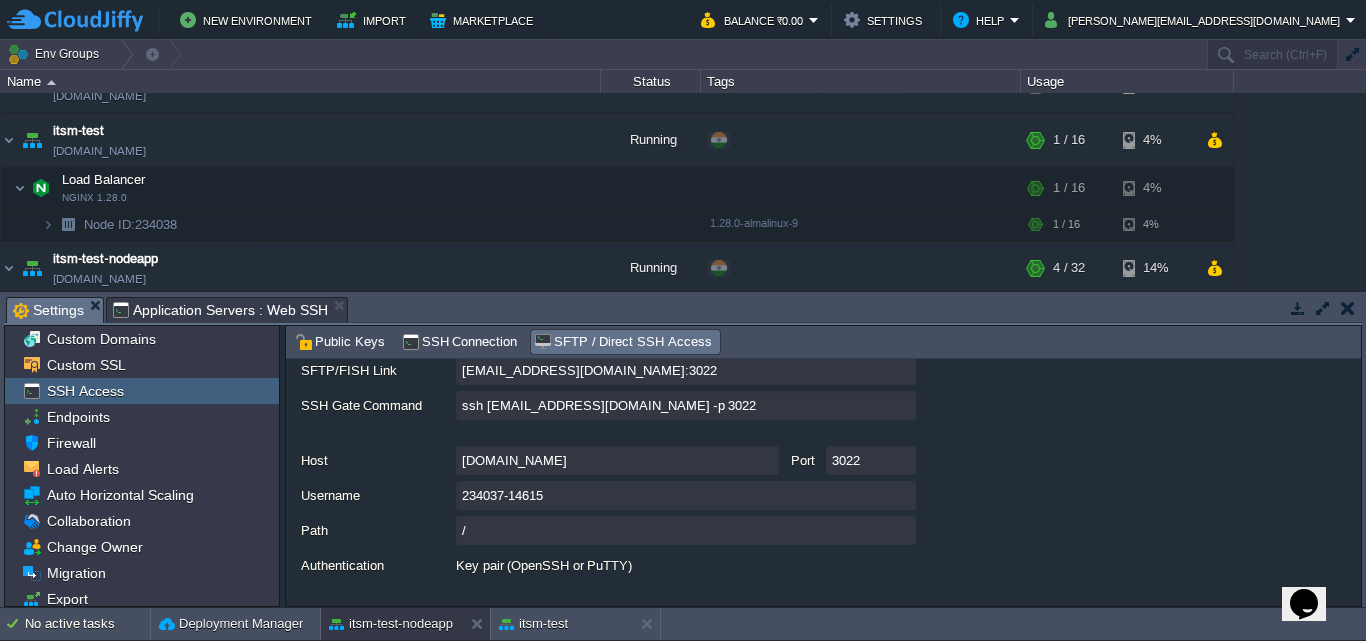 scroll, scrollTop: 194, scrollLeft: 0, axis: vertical 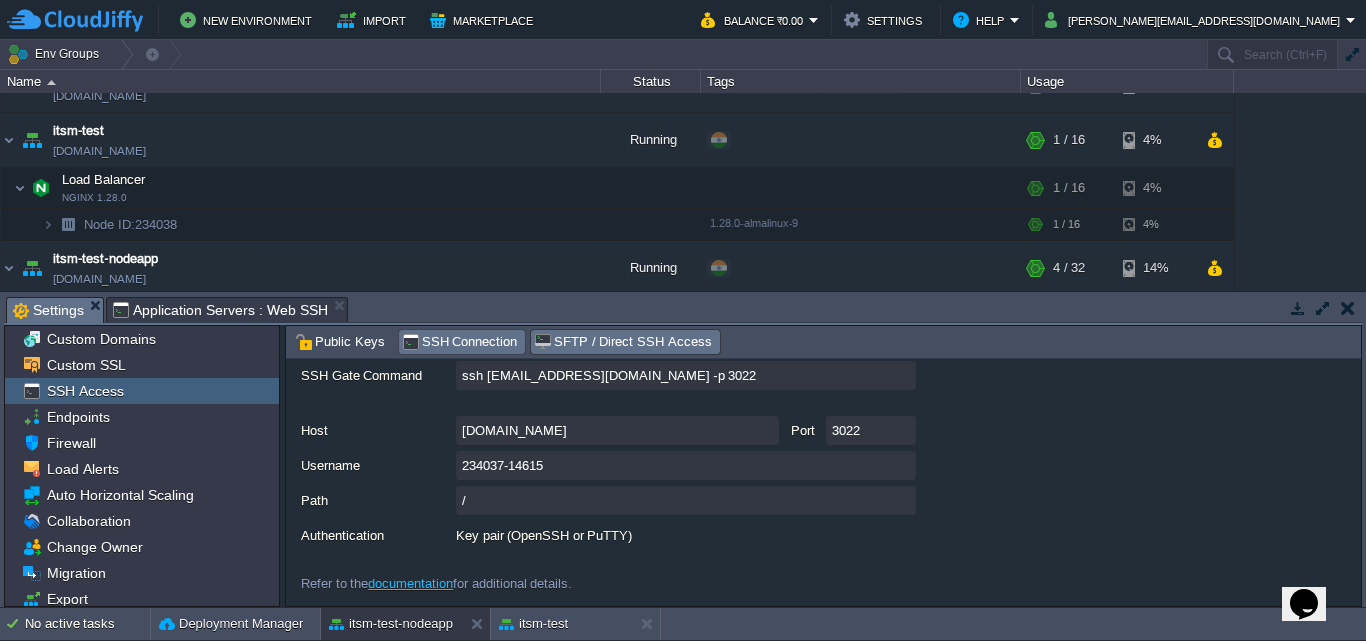 click on "SSH Connection" at bounding box center [460, 342] 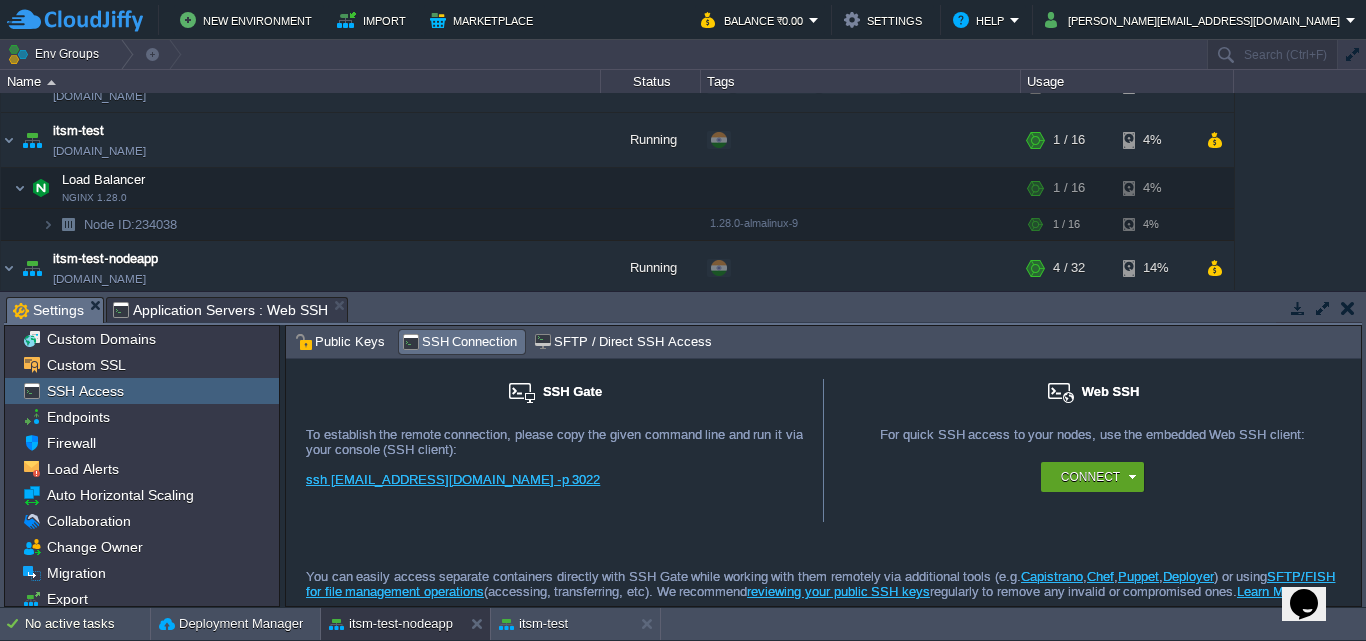 scroll, scrollTop: 35, scrollLeft: 0, axis: vertical 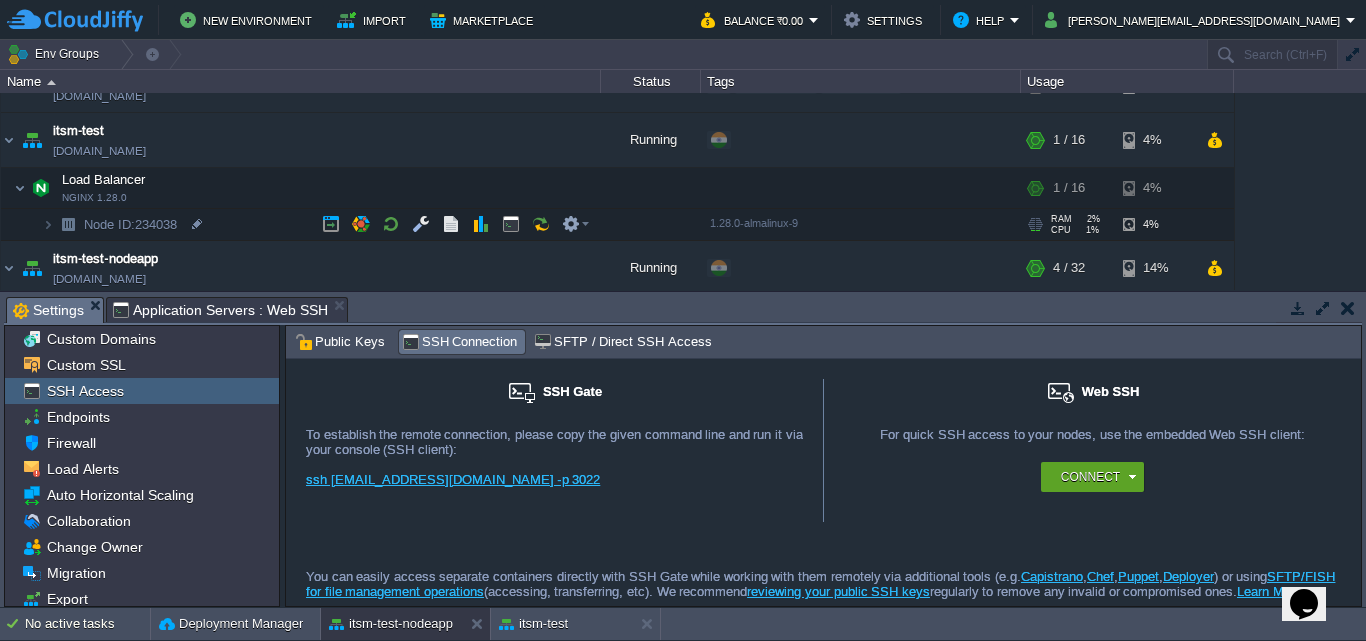 click at bounding box center (68, 224) 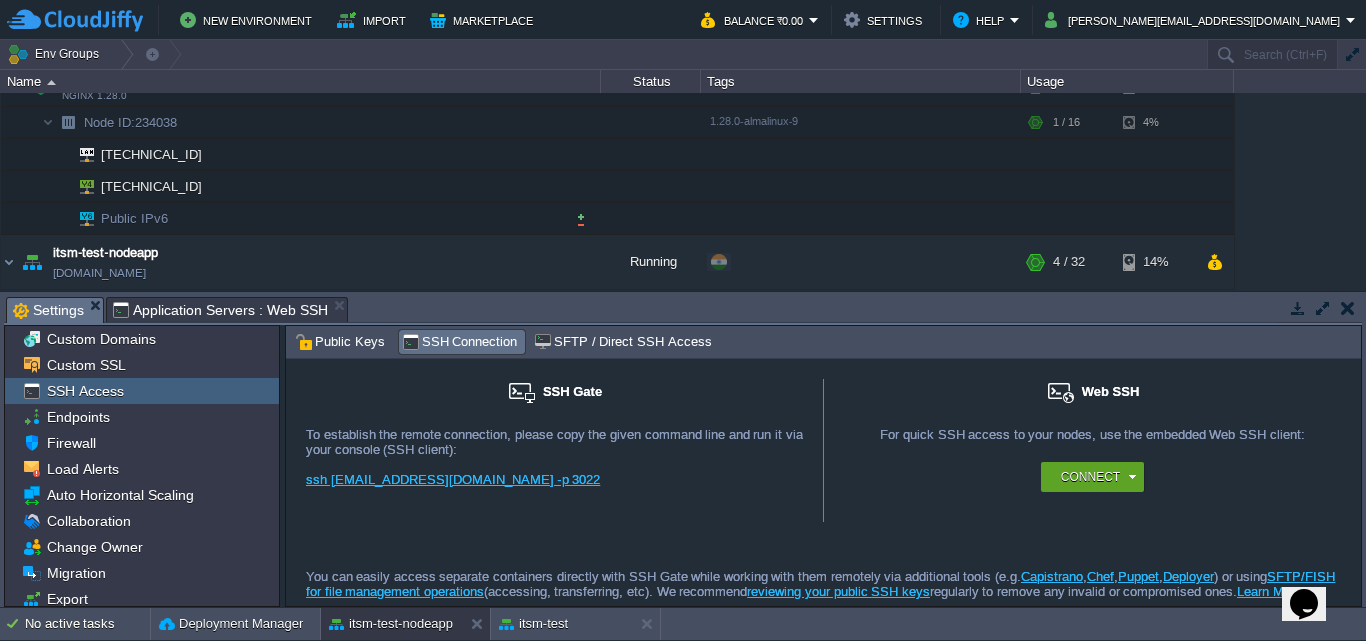 scroll, scrollTop: 400, scrollLeft: 0, axis: vertical 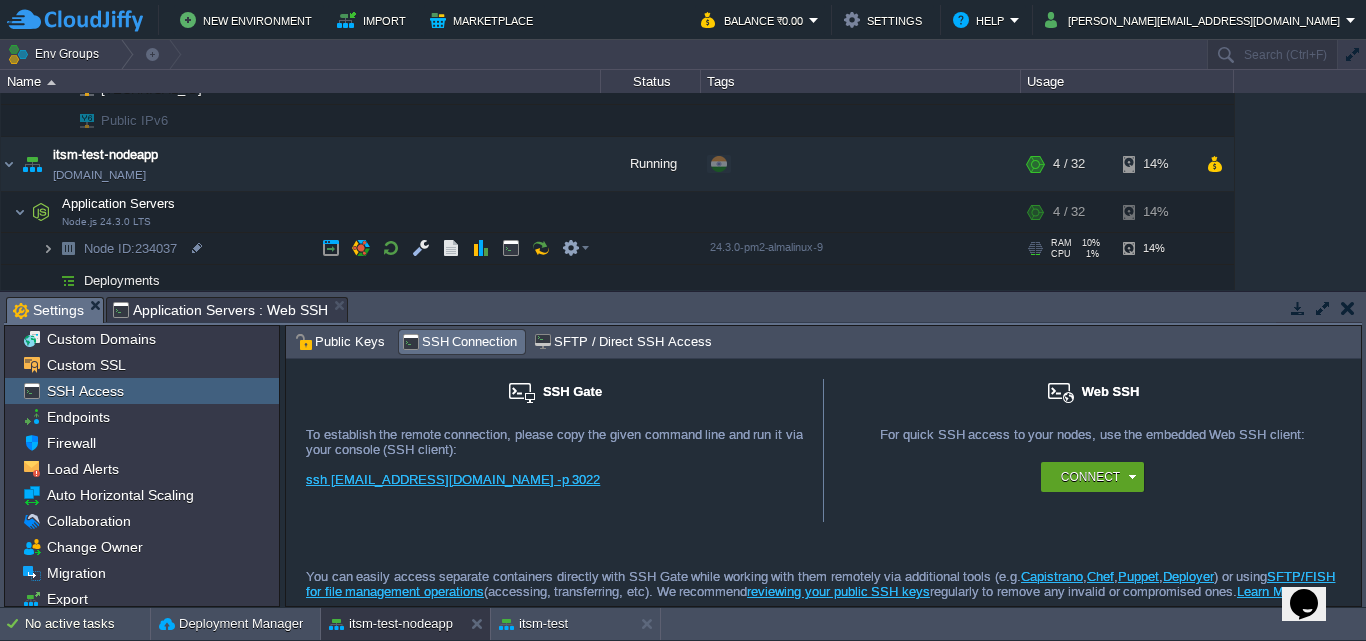 click at bounding box center (48, 248) 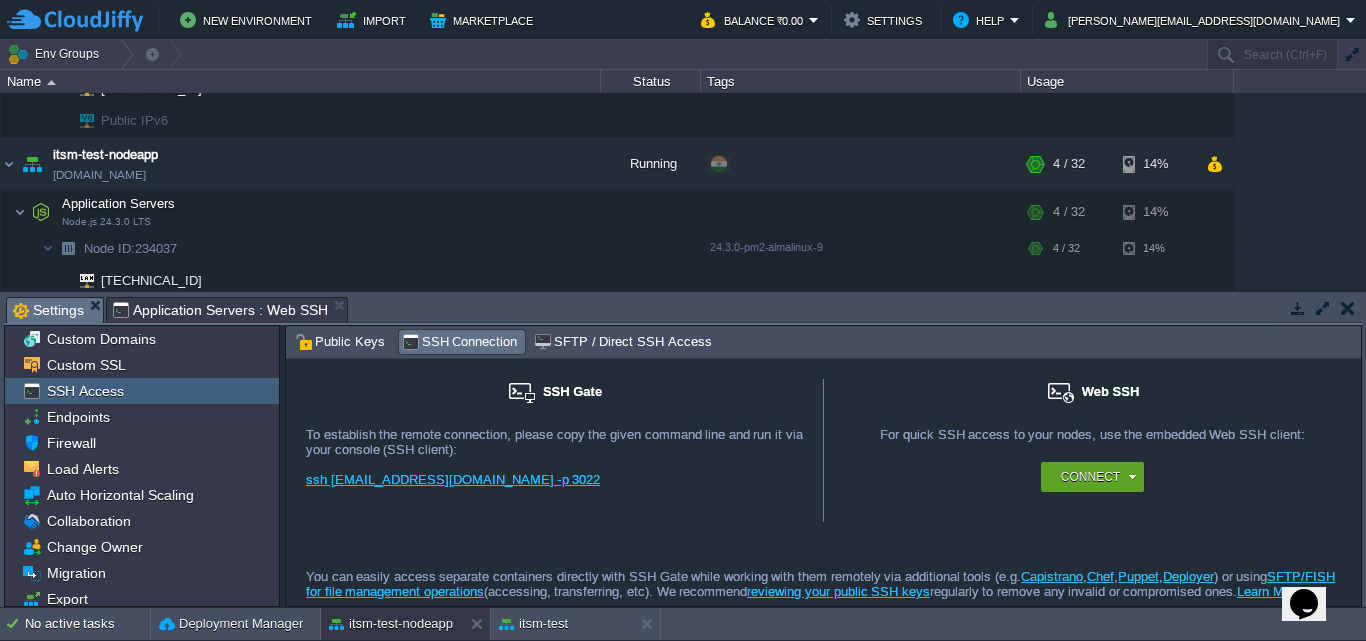 click on "SSH Connection" at bounding box center (460, 342) 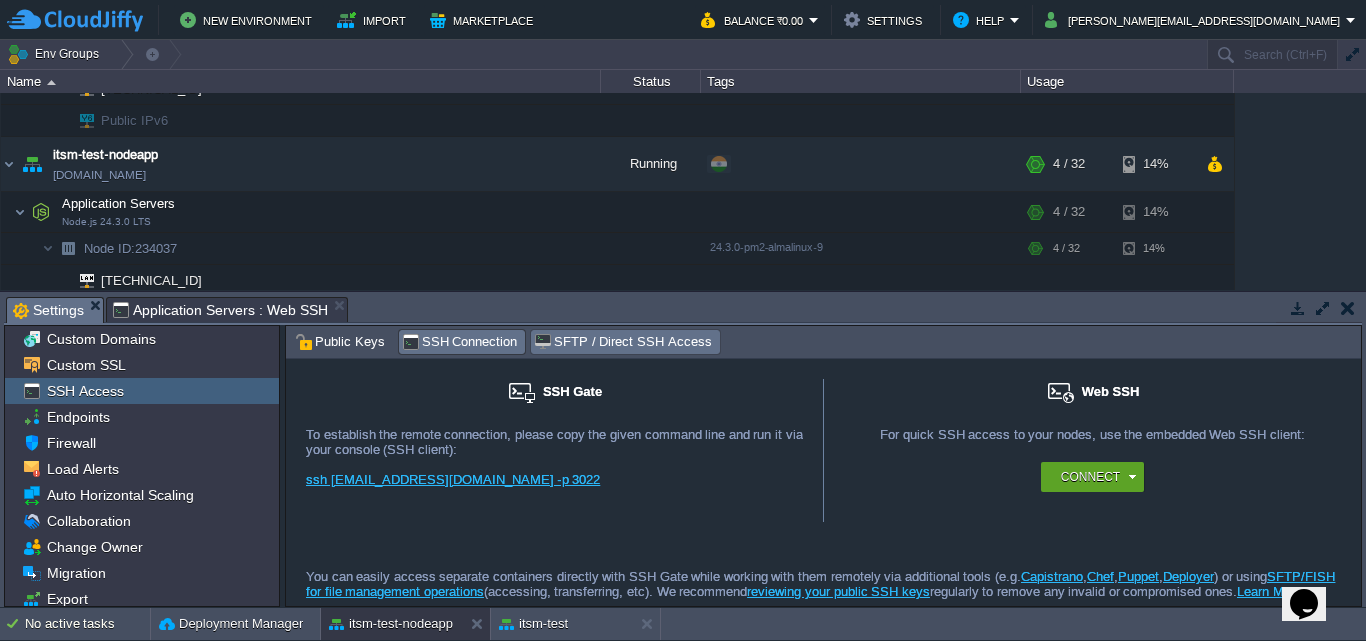 click on "SFTP / Direct SSH Access" at bounding box center [622, 342] 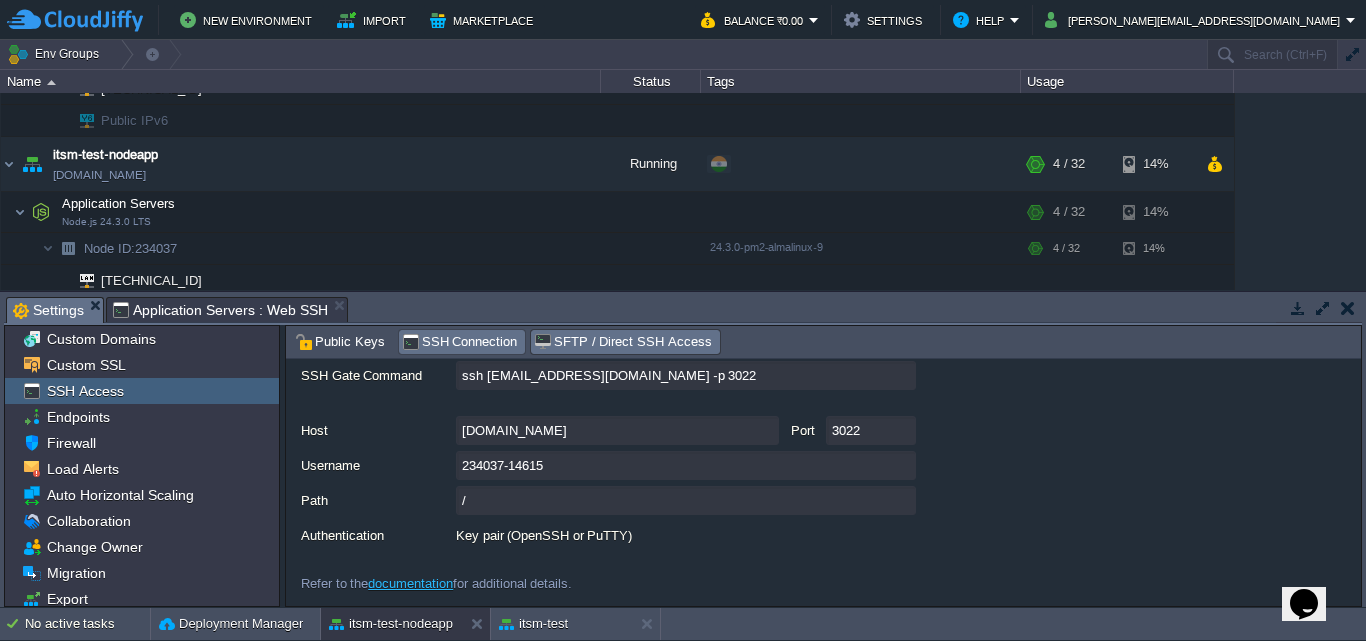 click on "SSH Connection" at bounding box center (460, 342) 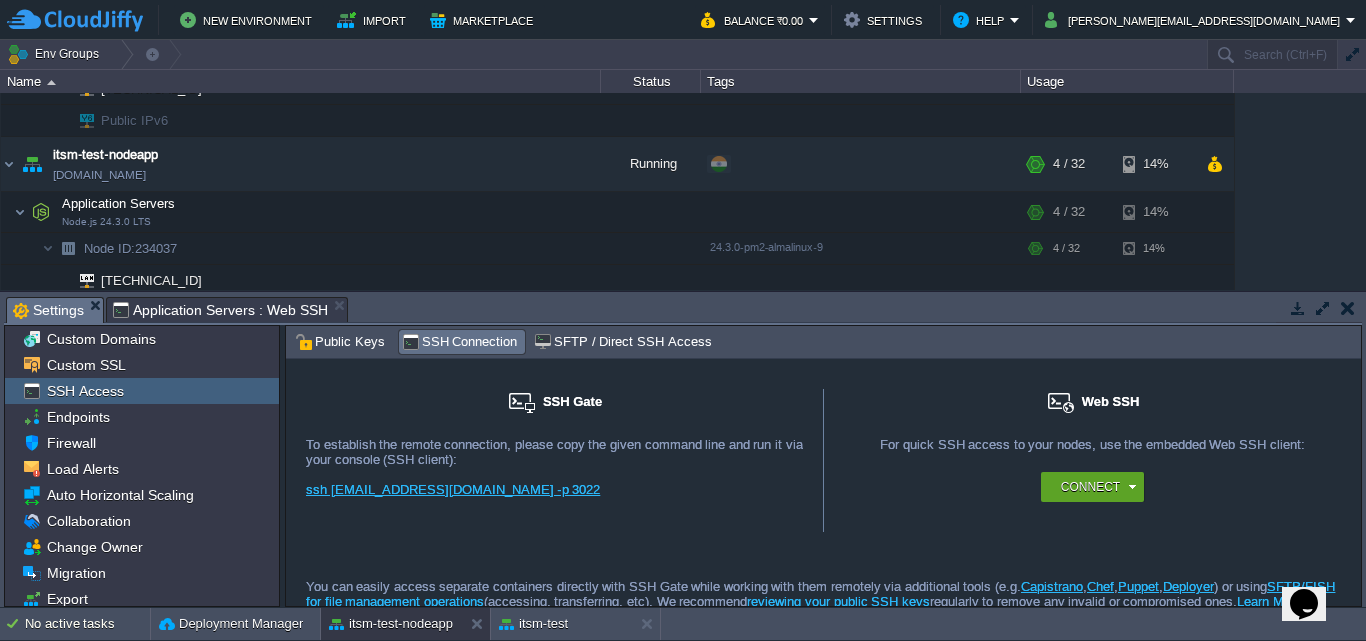 scroll, scrollTop: 35, scrollLeft: 0, axis: vertical 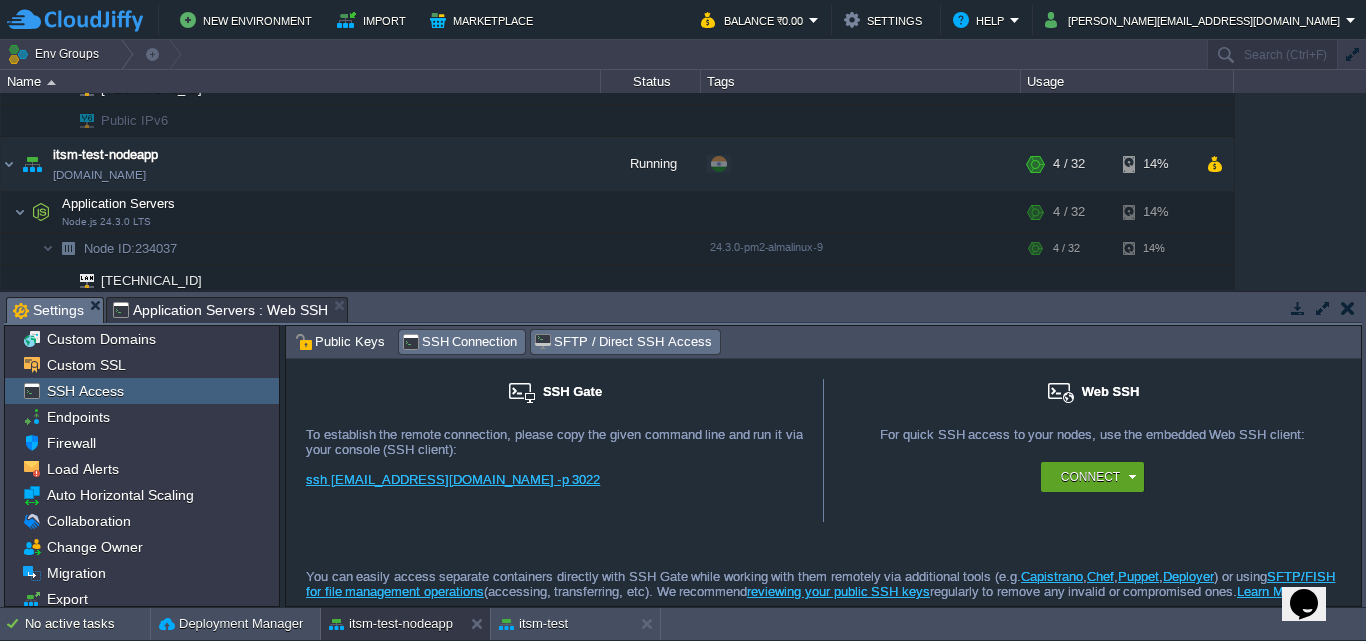 click on "SFTP / Direct SSH Access" at bounding box center (622, 342) 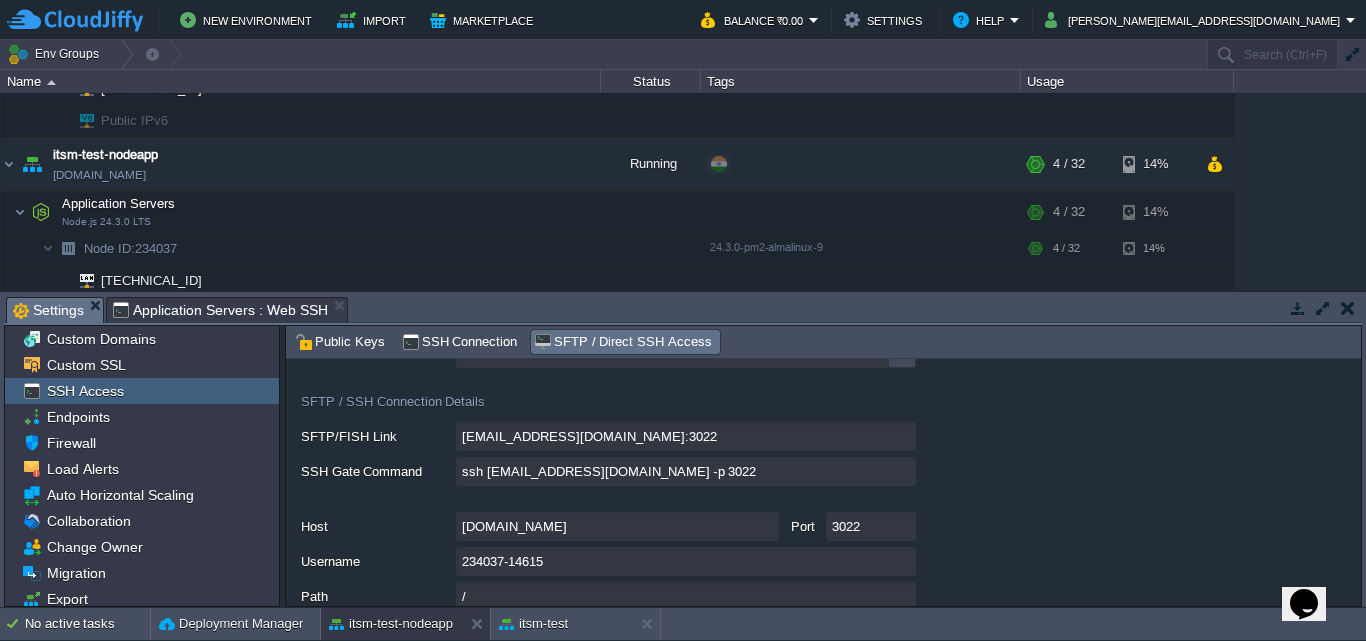 scroll, scrollTop: 0, scrollLeft: 0, axis: both 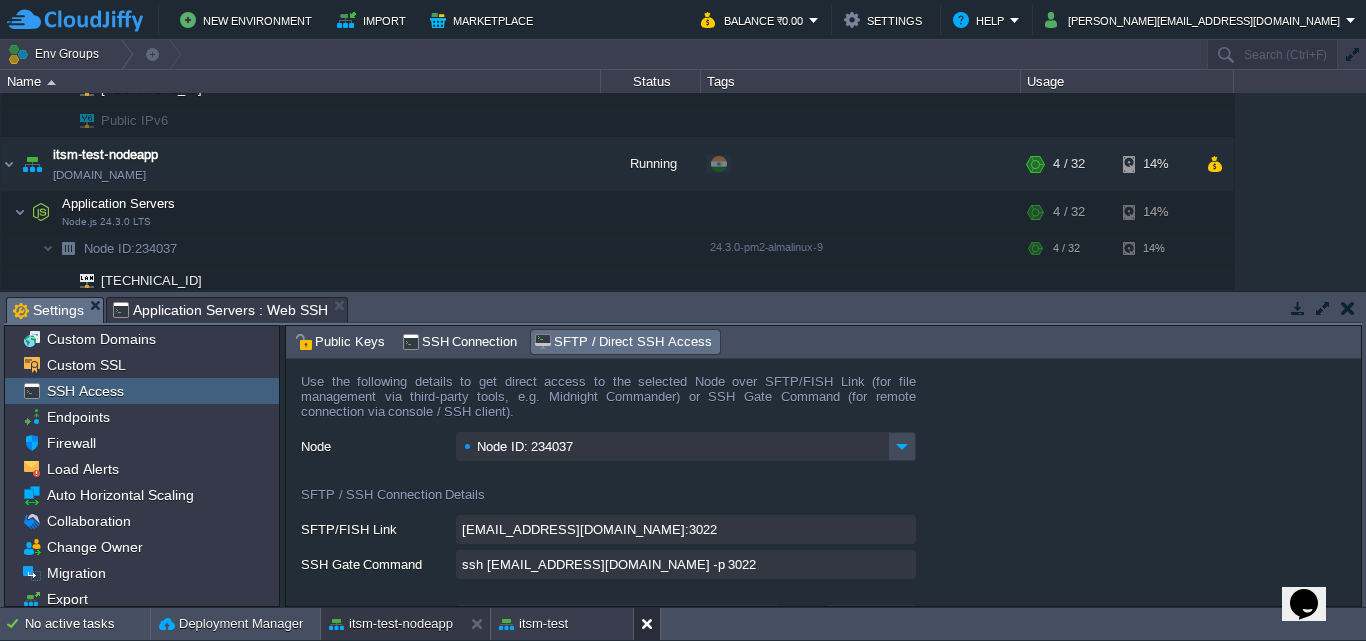 click at bounding box center (651, 624) 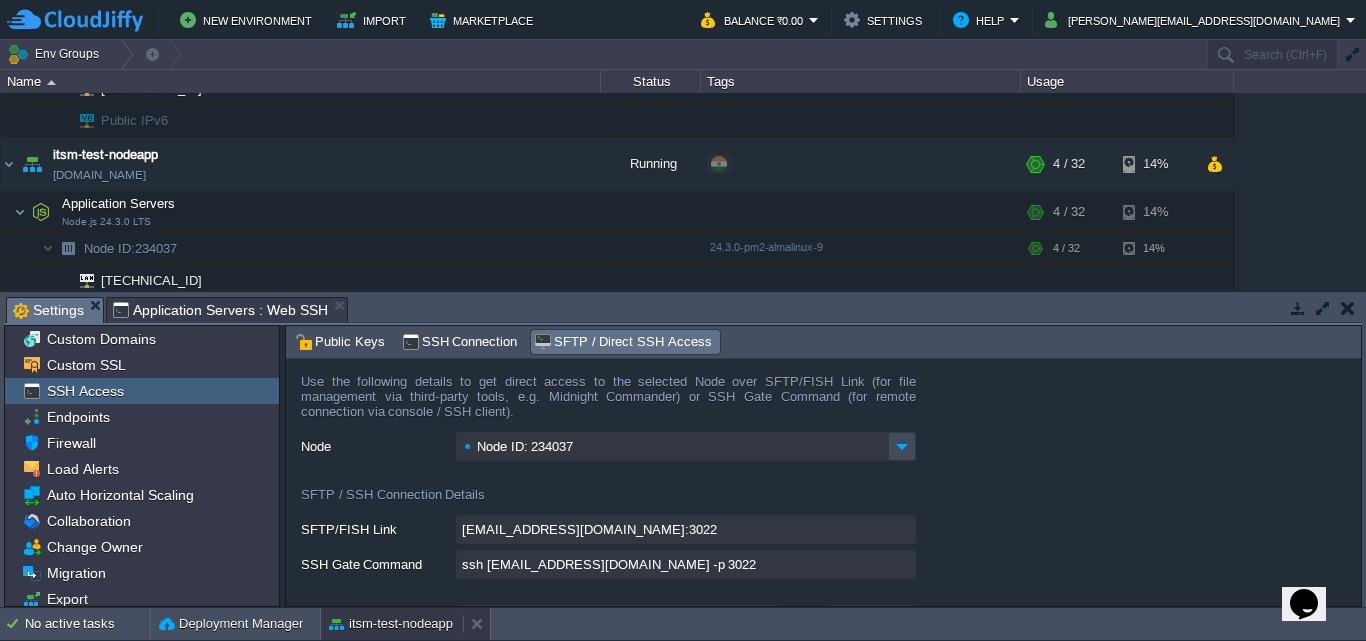 click on "itsm-test-nodeapp" at bounding box center [391, 624] 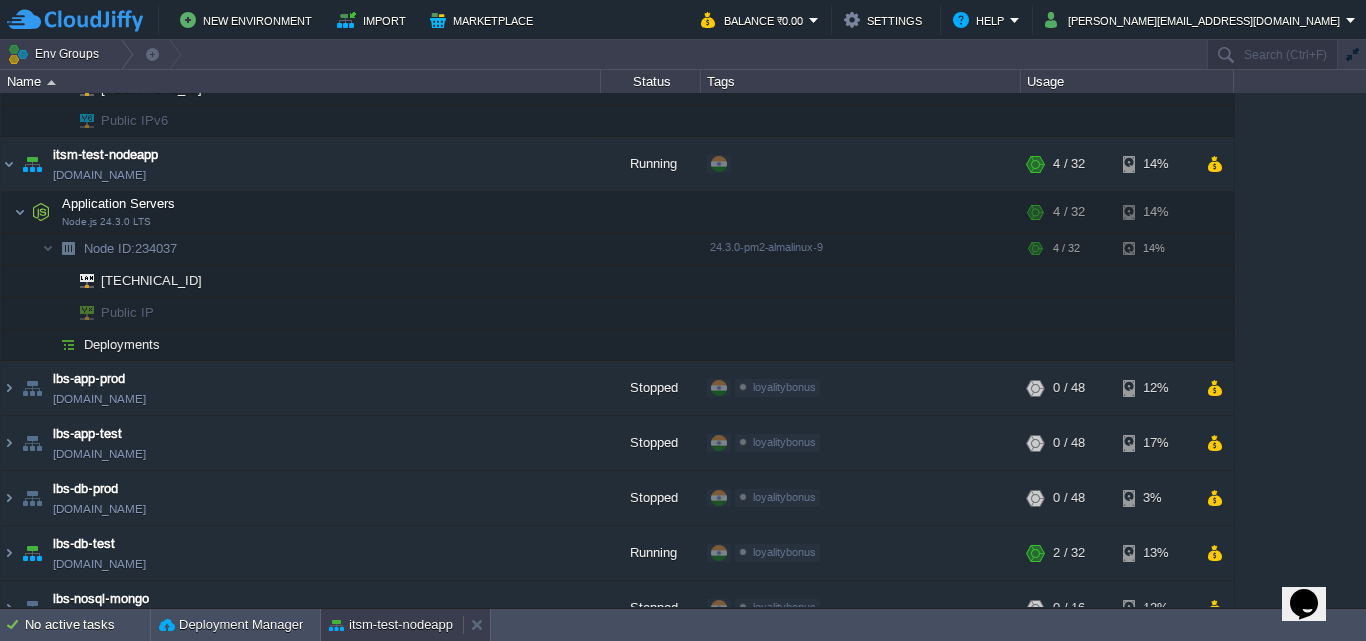 click on "itsm-test-nodeapp" at bounding box center [391, 625] 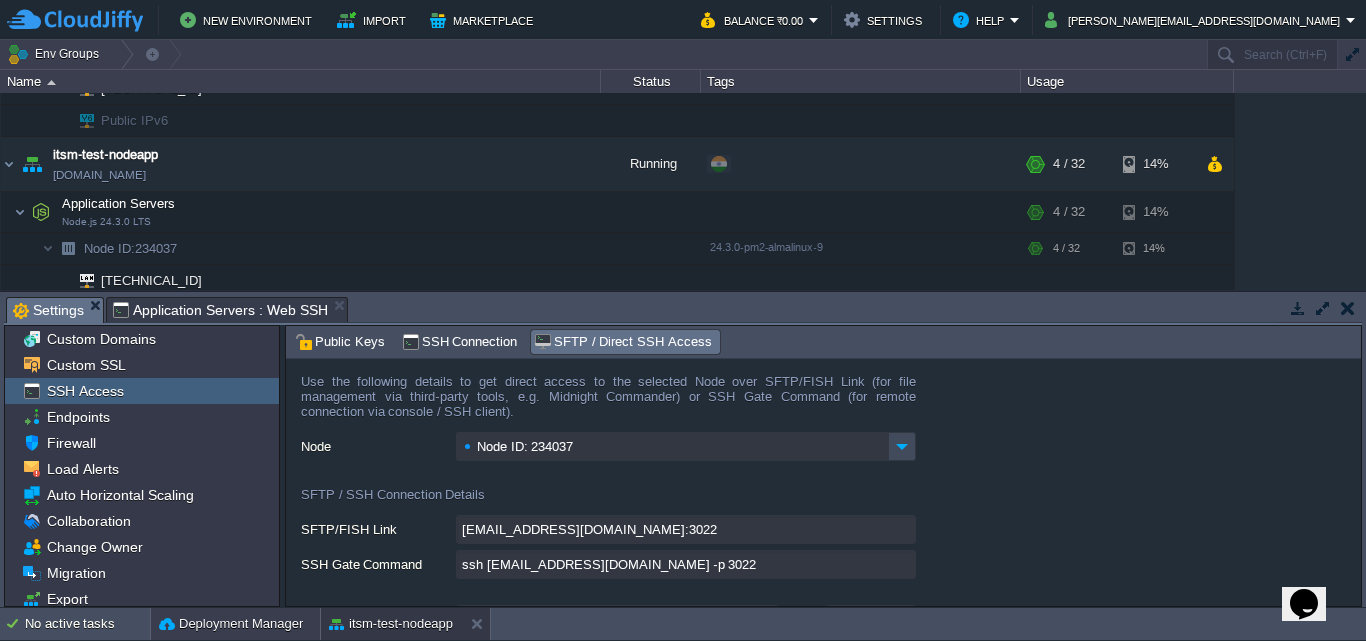 click on "Deployment Manager" at bounding box center [231, 624] 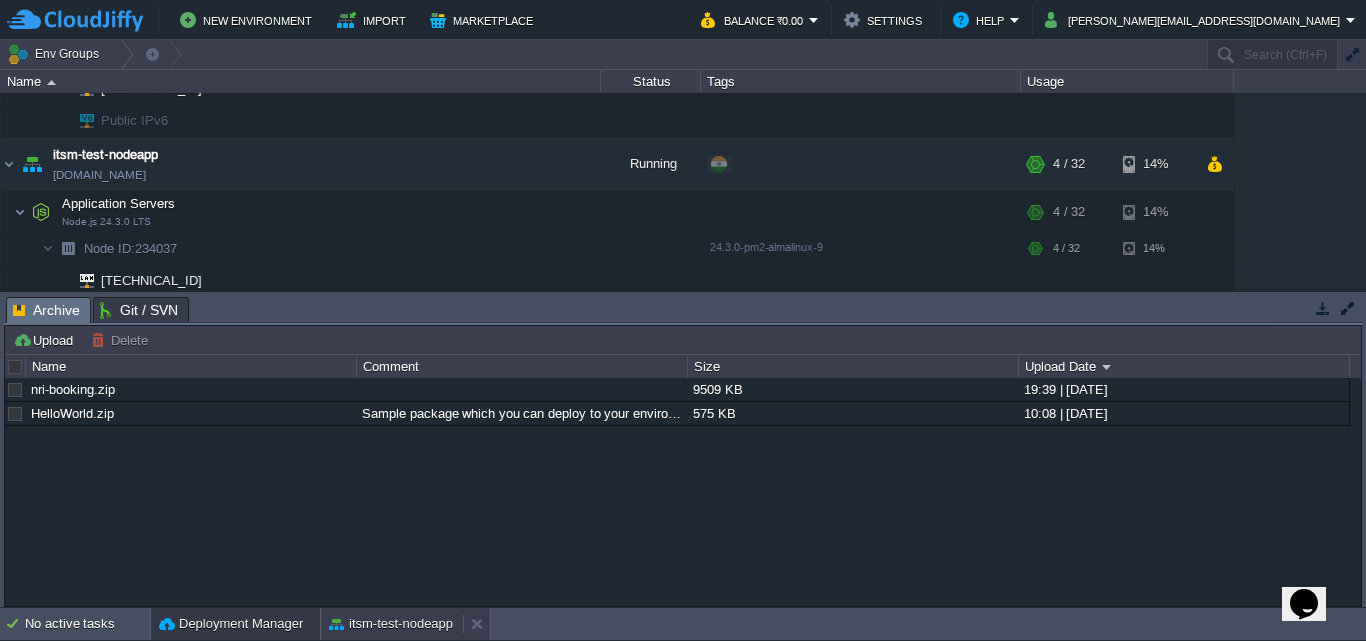 click on "itsm-test-nodeapp" at bounding box center (391, 624) 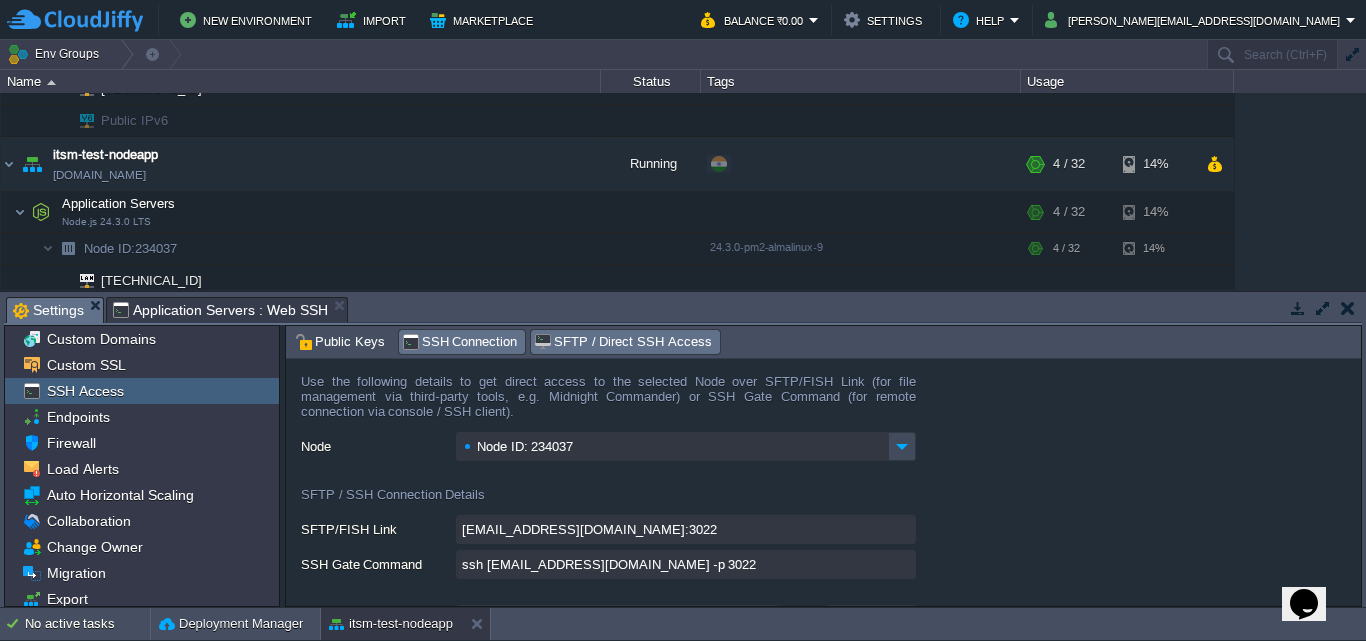 click on "SSH Connection" at bounding box center (460, 342) 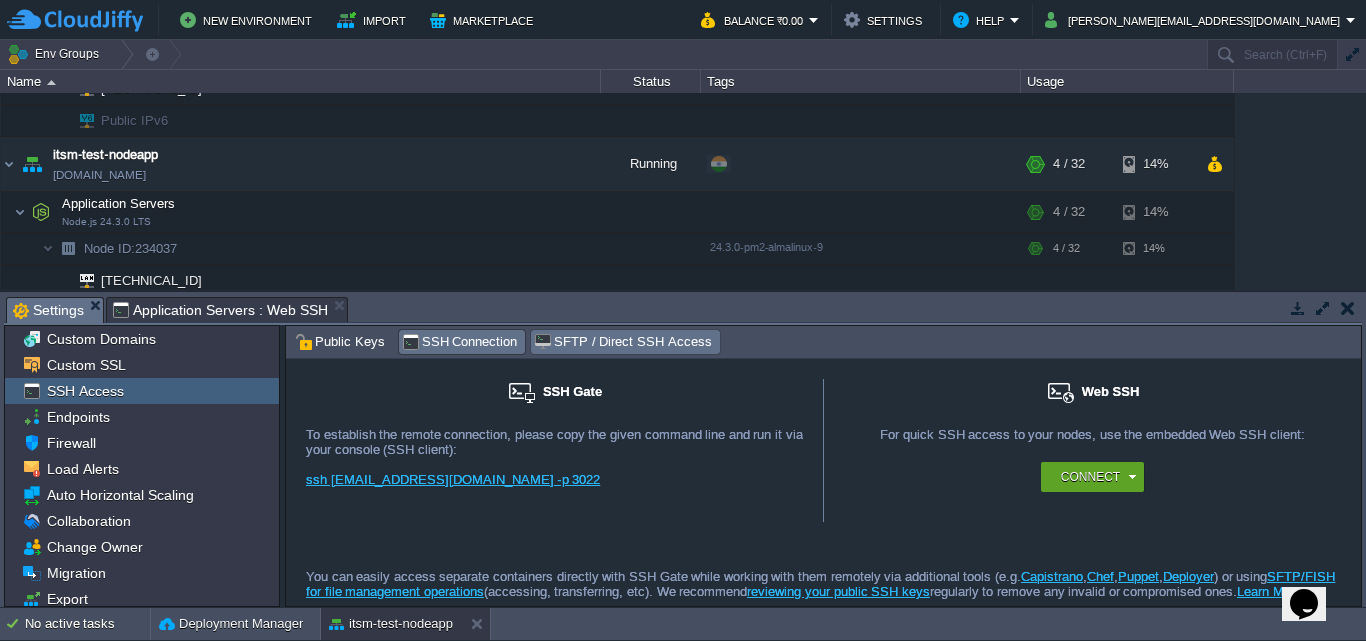 click on "SFTP / Direct SSH Access" at bounding box center [622, 342] 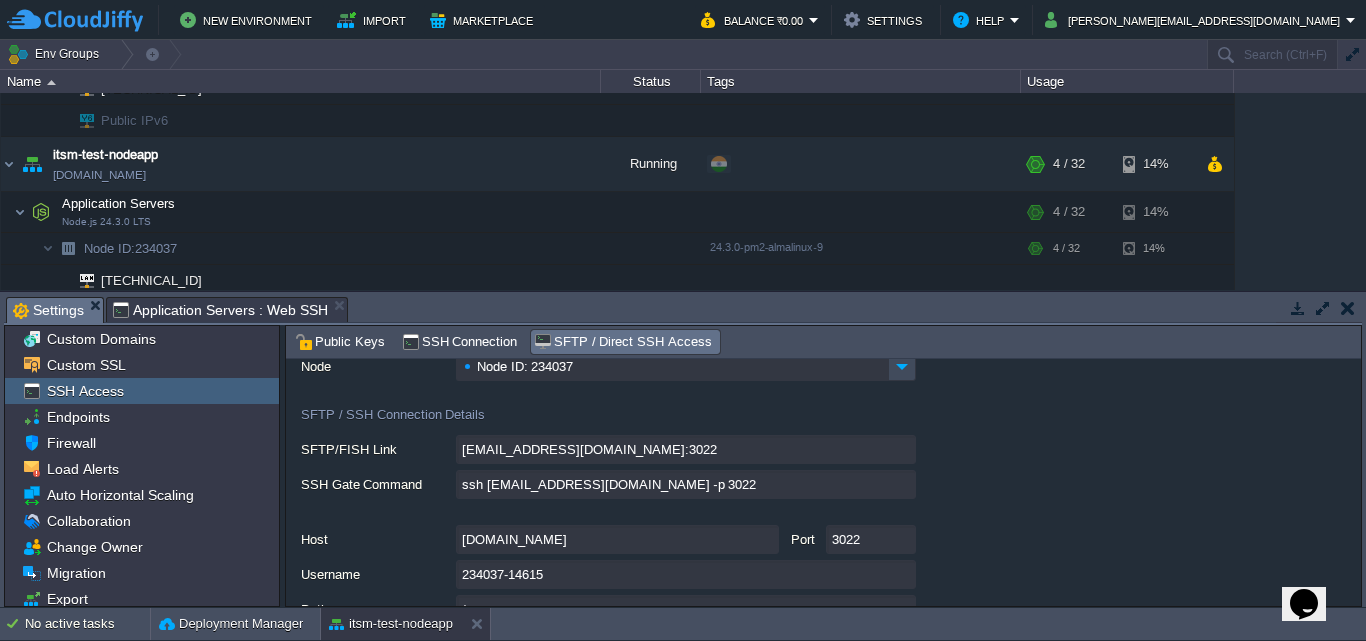 scroll, scrollTop: 194, scrollLeft: 0, axis: vertical 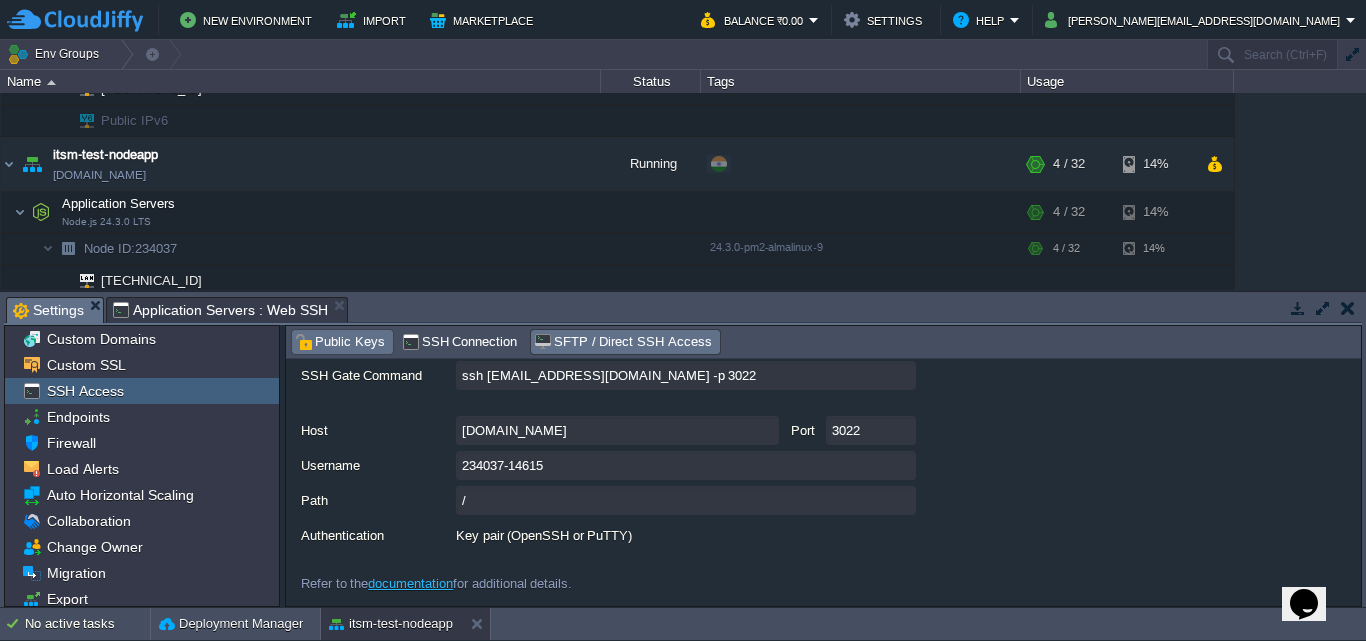 click on "Public Keys" at bounding box center [340, 342] 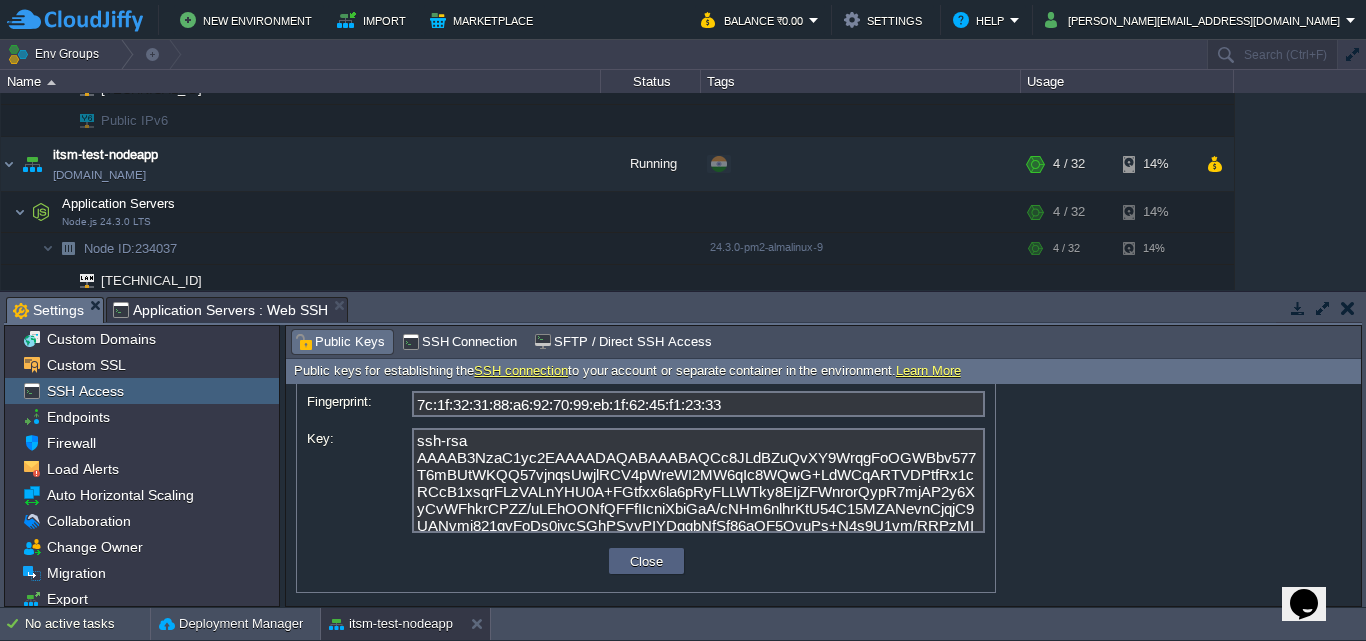 click on "ssh-rsa AAAAB3NzaC1yc2EAAAADAQABAAABAQCc8JLdBZuQvXY9WrqgFoOGWBbv577T6mBUtWKQQ57vjnqsUwjlRCV4pWreWI2MW6qIc8WQwG+LdWCqARTVDPtfRx1cRCcB1xsqrFLzVALnYHU0A+FGtfxx6la6pRyFLLWTky8EIjZFWnrorQypR7mjAP2y6XyCvWFhkrCPZZ/uLEhOONfQFFfIIcniXbiGaA/cNHm6nlhrKtU54C15MZANevnCjqjC9UANvmi821qyFoDs0iycSGhPSyvPIYDqgbNfSf86aOF5OvuPs+N4s9U1vm/RRPzMIa4fs1eTC3CfE851J7QiUkPqt0nqXnqHaLiOiohUKNWV5DN1b7atvAFl rsa-key-20231106" at bounding box center [698, 480] 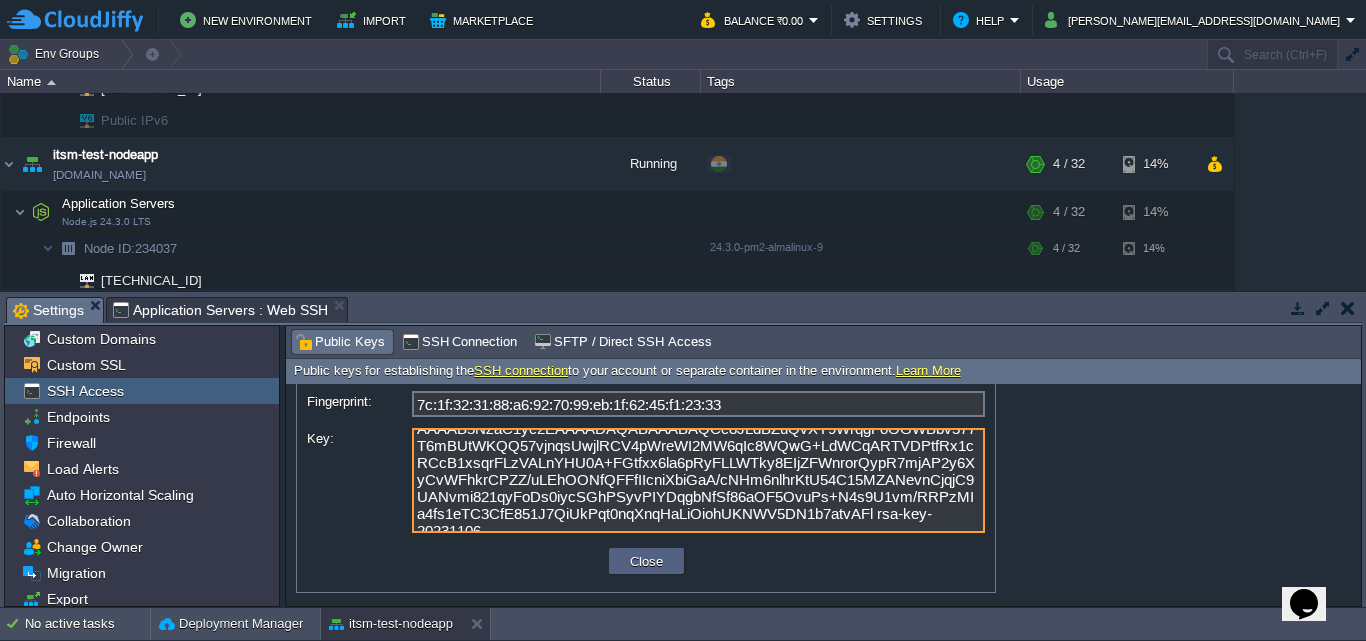 scroll, scrollTop: 0, scrollLeft: 0, axis: both 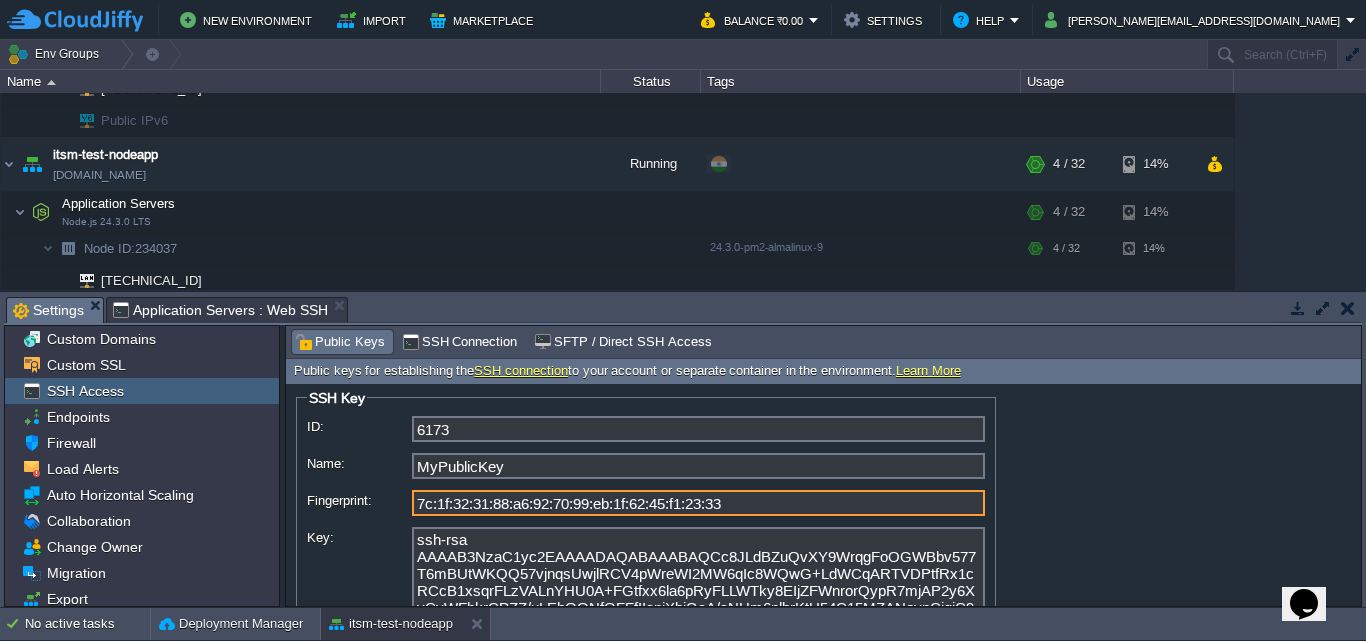 click on "7c:1f:32:31:88:a6:92:70:99:eb:1f:62:45:f1:23:33" at bounding box center (698, 503) 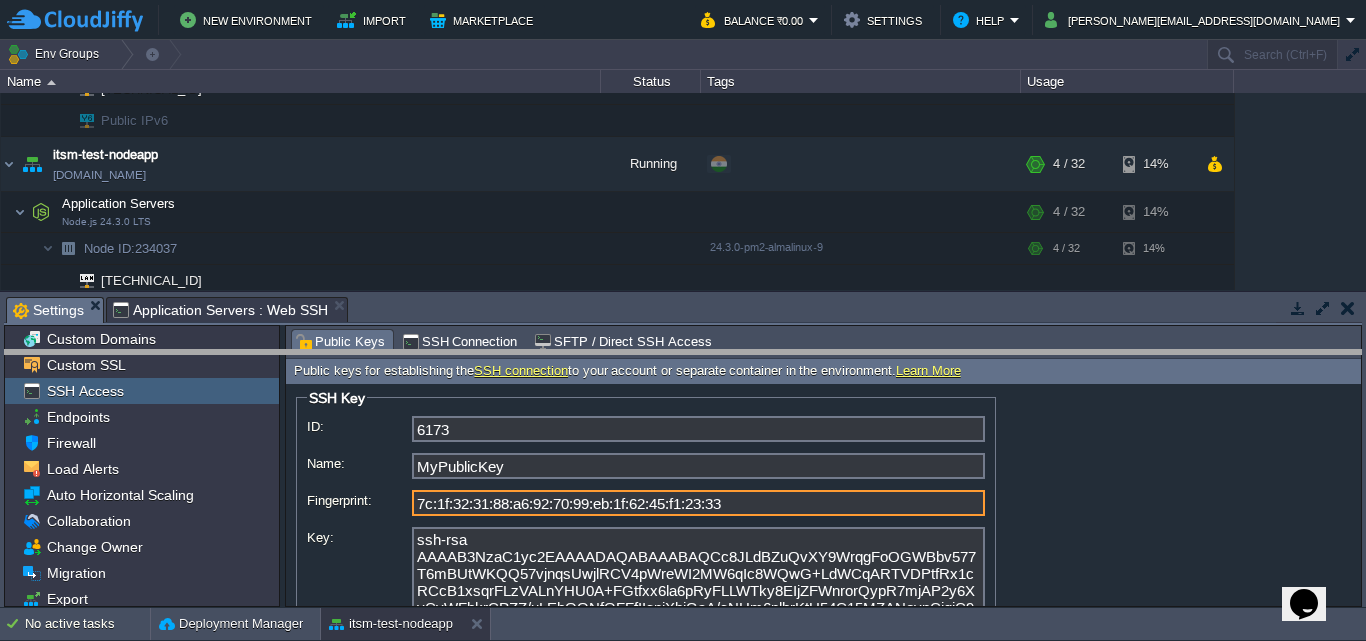 drag, startPoint x: 607, startPoint y: 301, endPoint x: 615, endPoint y: 381, distance: 80.399 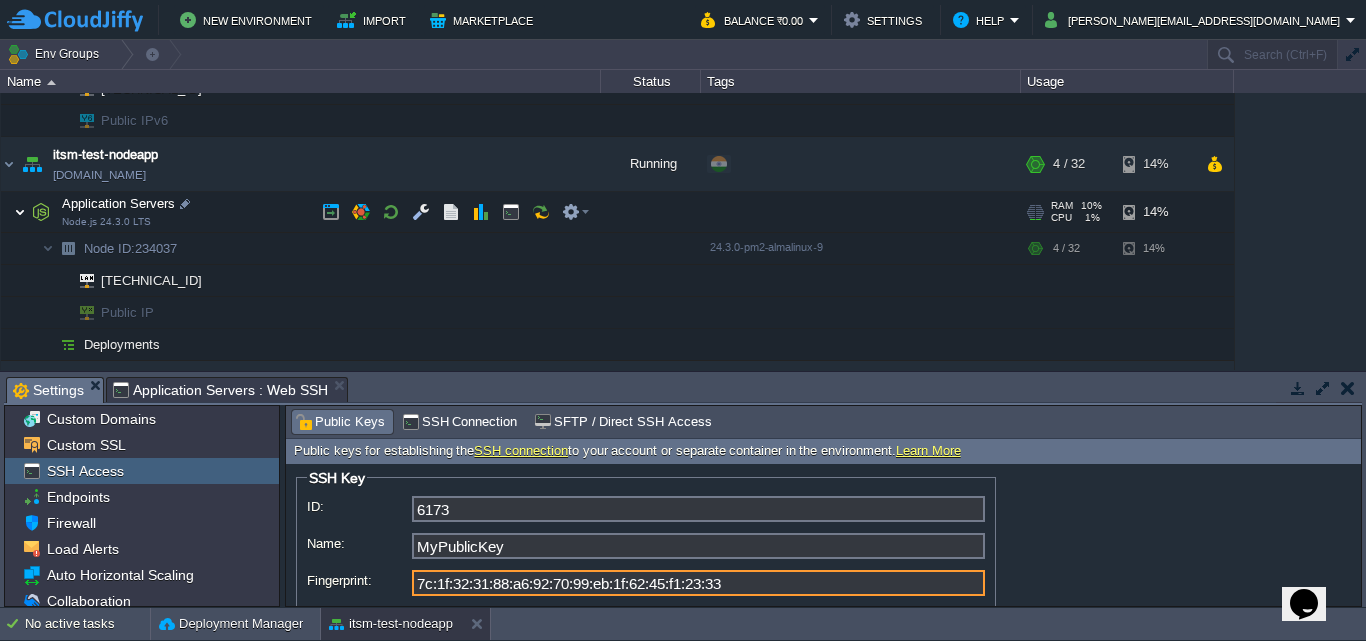 click at bounding box center (20, 212) 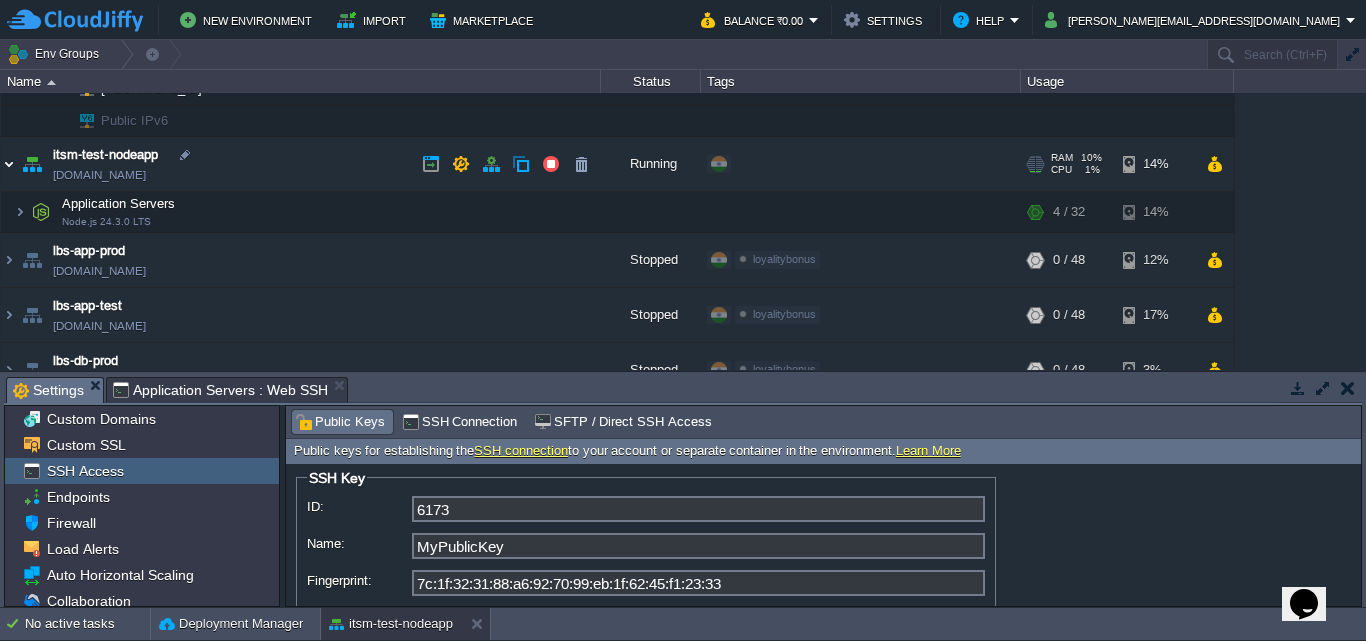 click at bounding box center (9, 164) 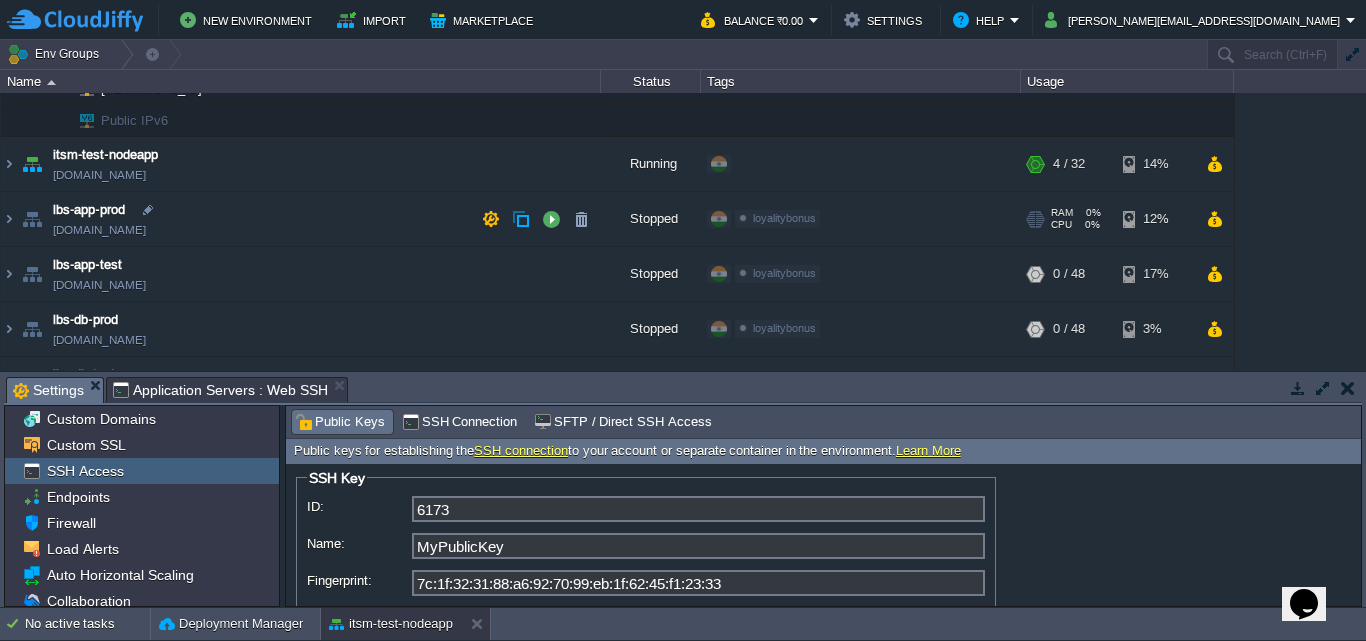 scroll, scrollTop: 200, scrollLeft: 0, axis: vertical 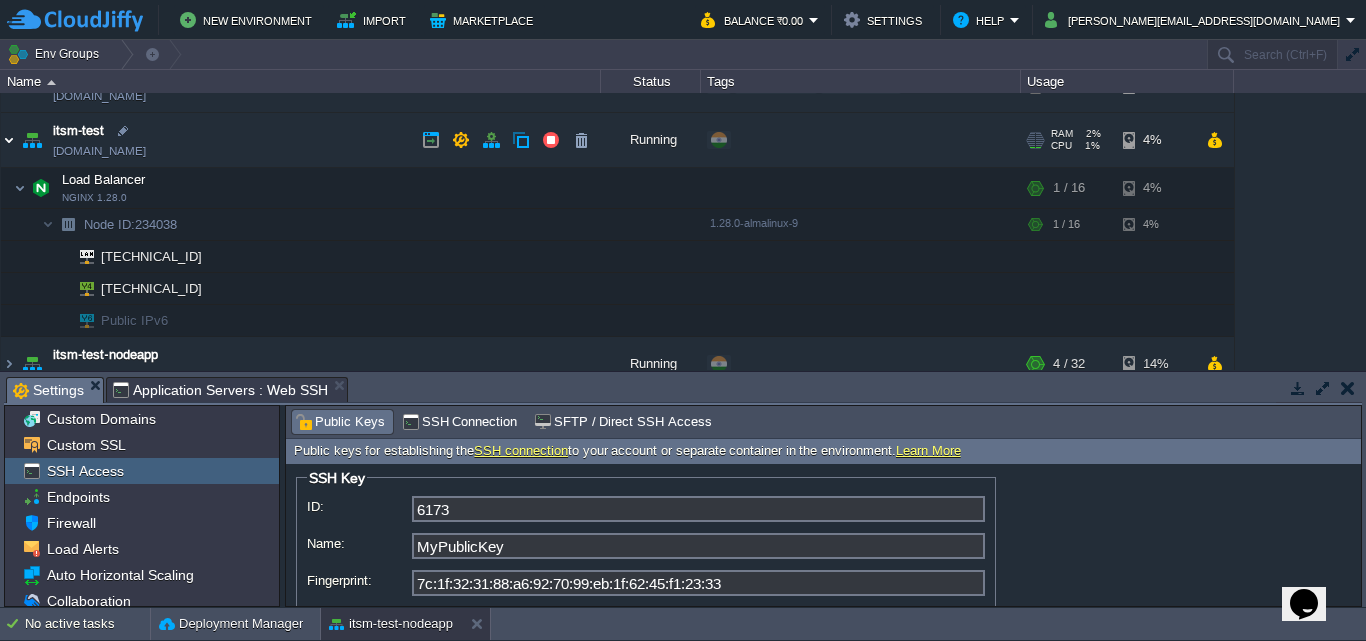 click at bounding box center (9, 140) 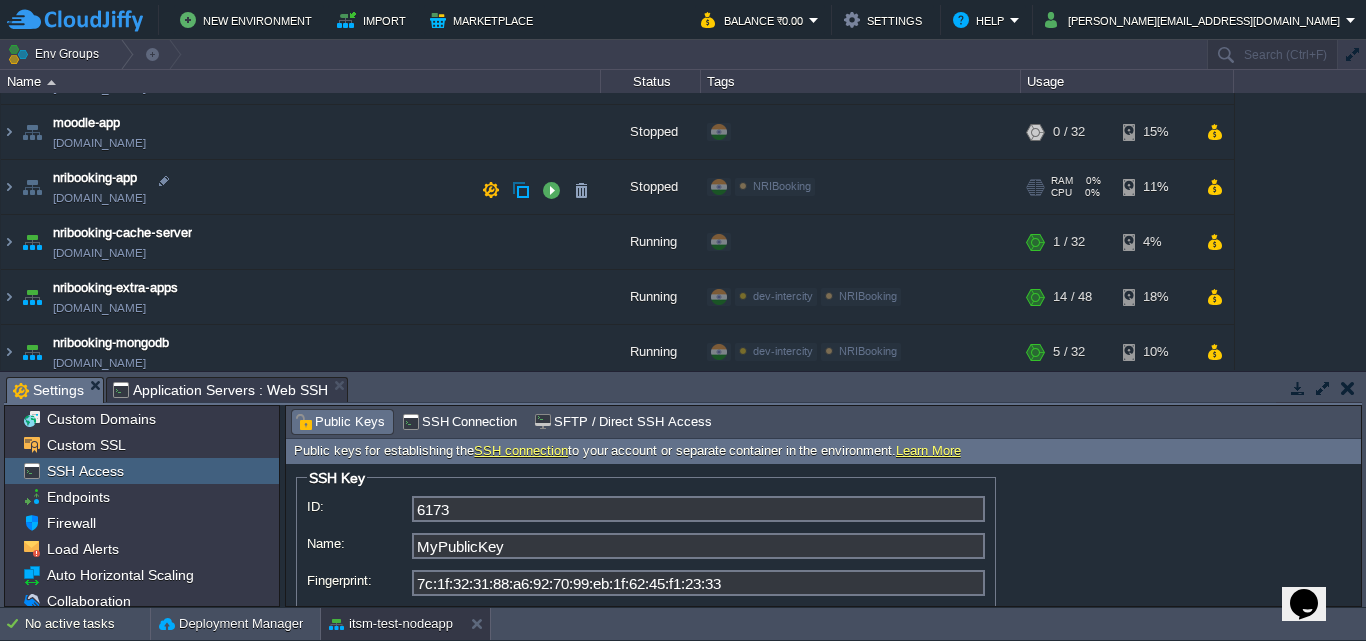scroll, scrollTop: 800, scrollLeft: 0, axis: vertical 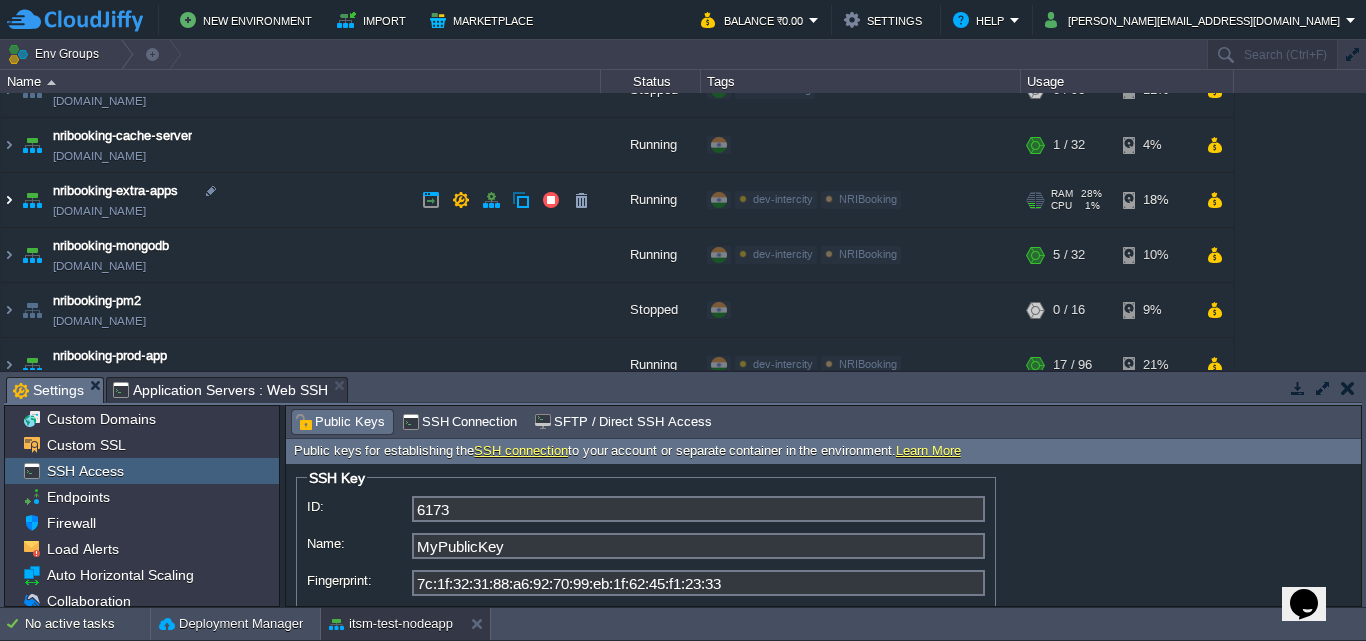 click at bounding box center (9, 200) 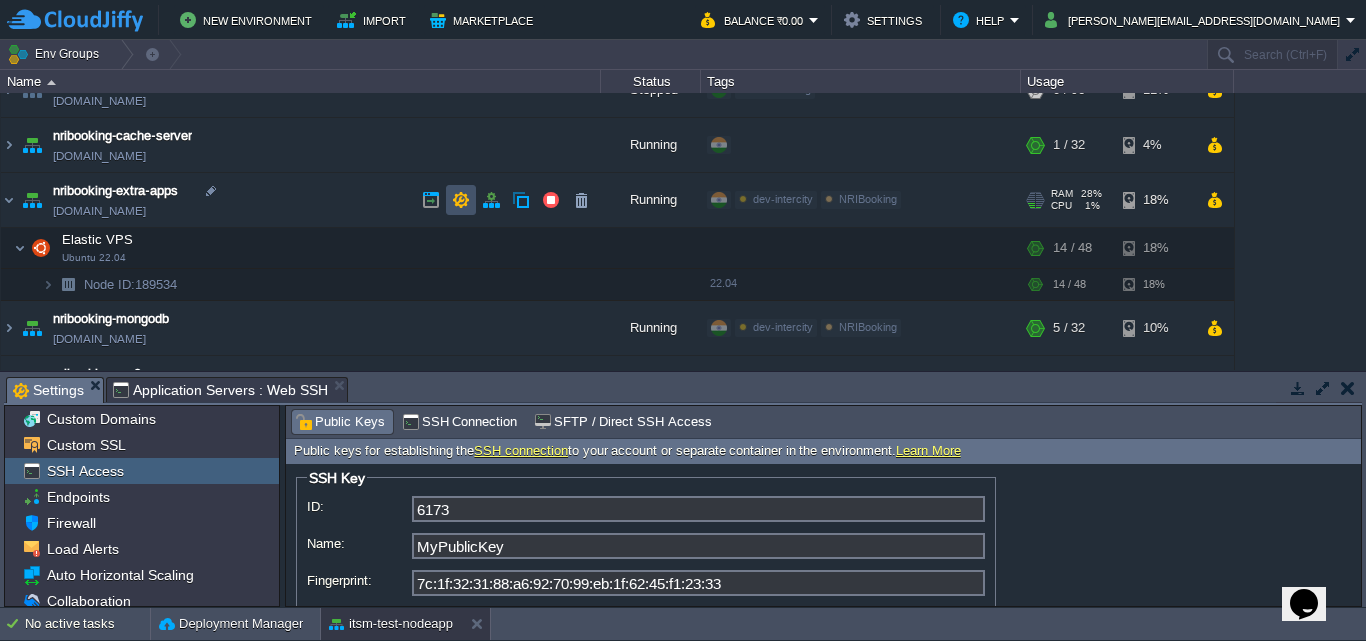 click at bounding box center (461, 200) 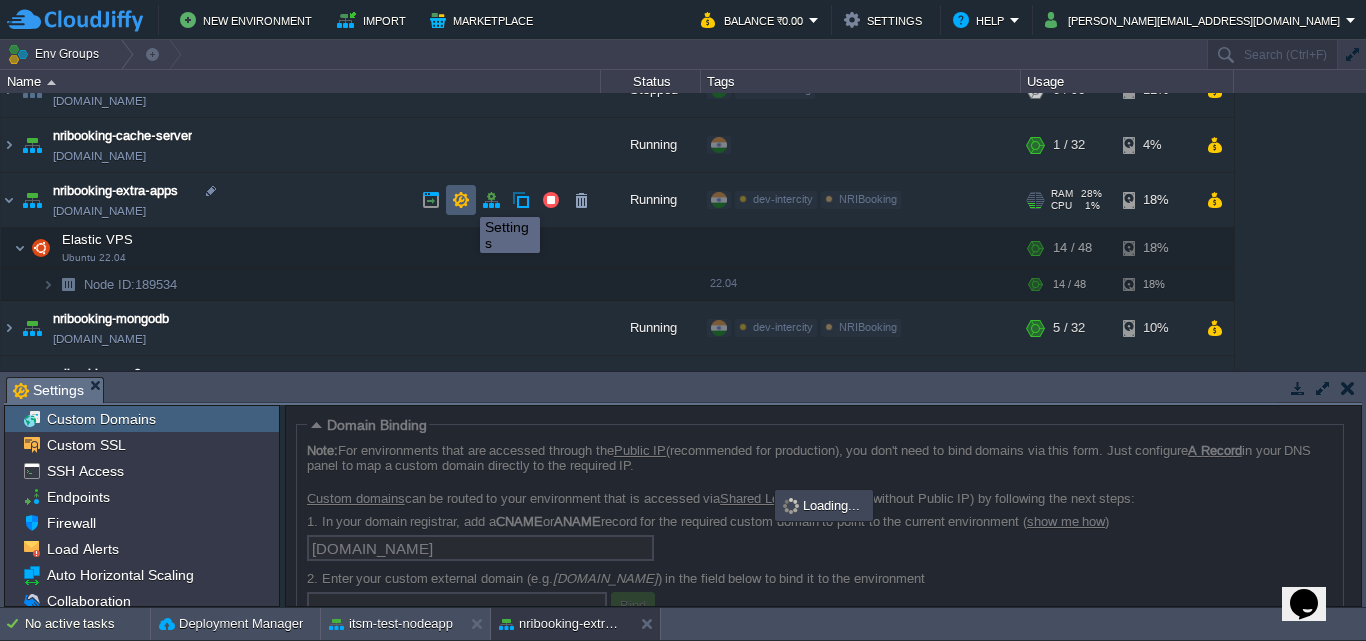 scroll, scrollTop: 18, scrollLeft: 0, axis: vertical 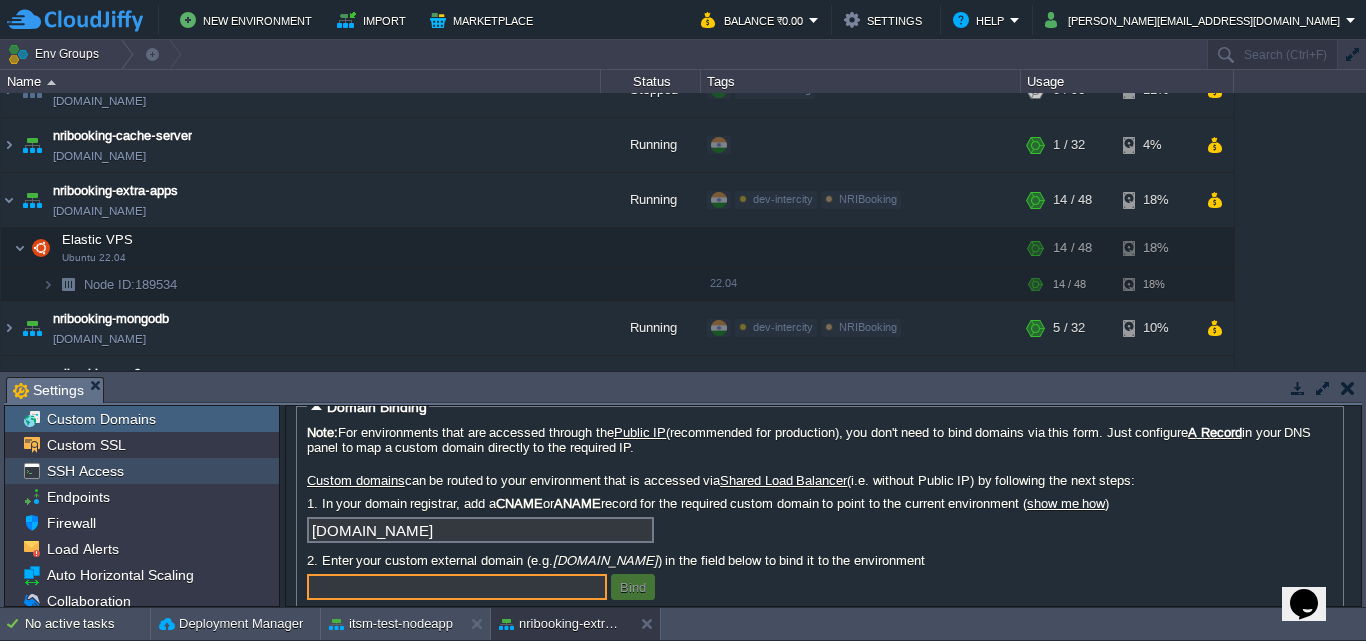 click on "SSH Access" at bounding box center [85, 471] 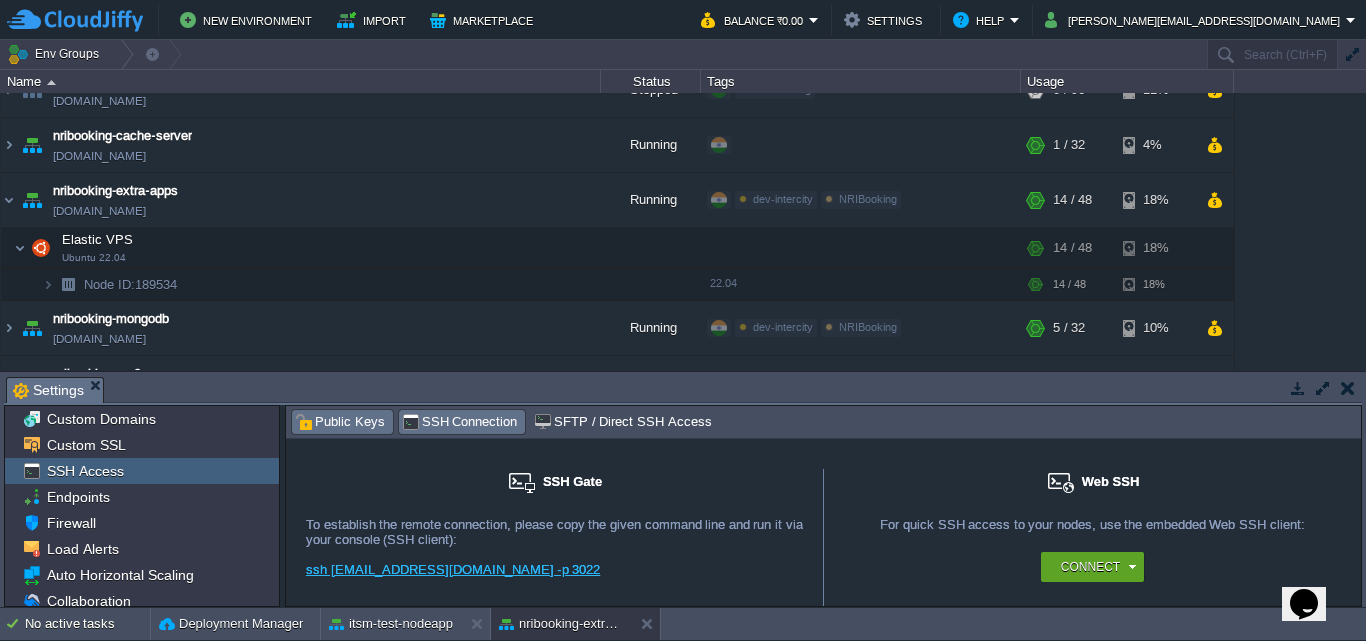 click on "Public Keys" at bounding box center [340, 422] 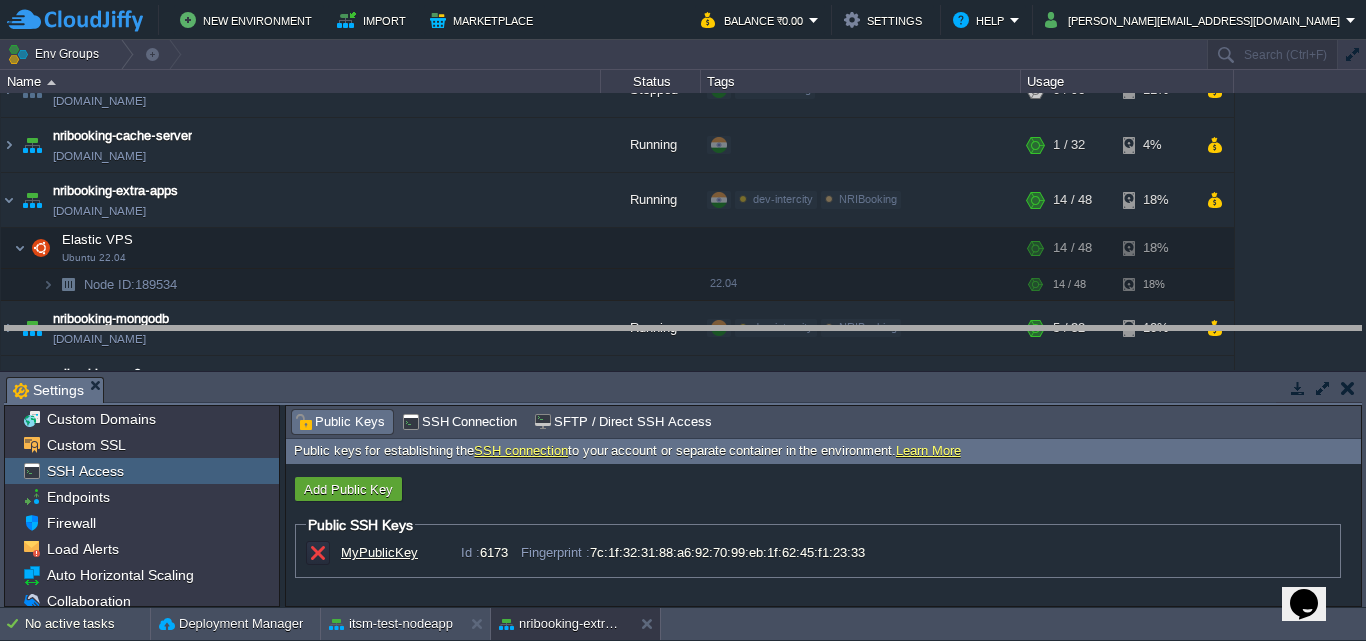 drag, startPoint x: 744, startPoint y: 389, endPoint x: 744, endPoint y: 330, distance: 59 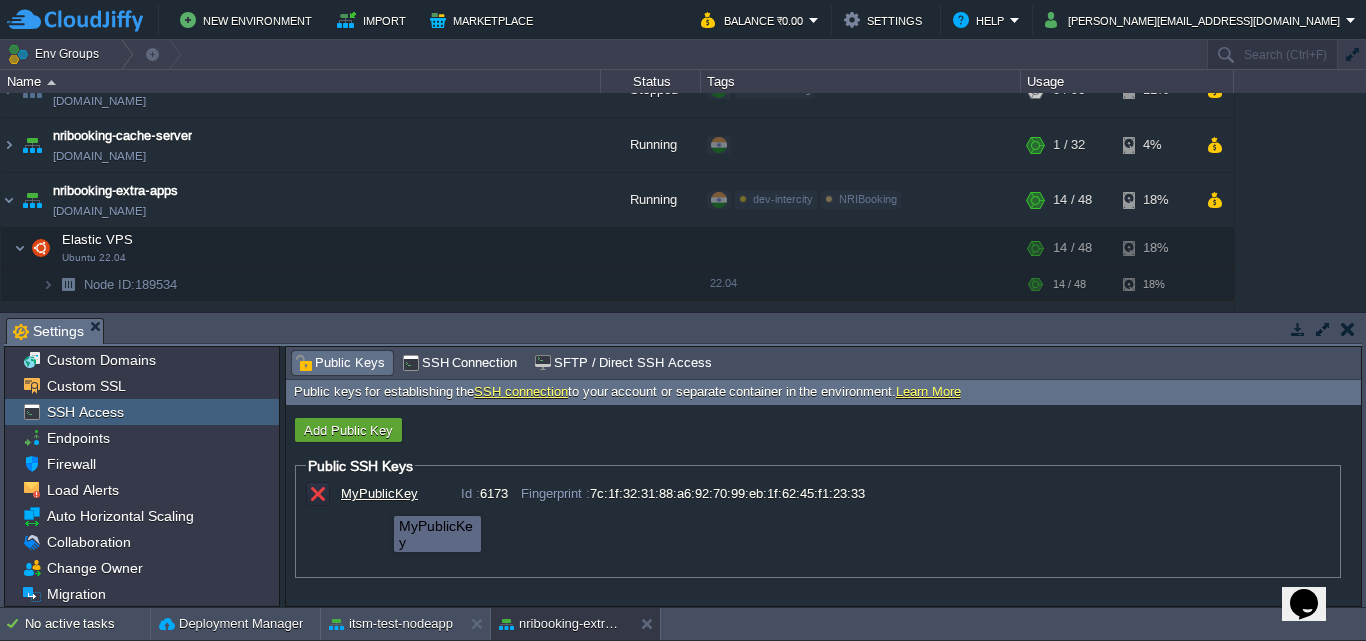 click on "MyPublicKey" at bounding box center (391, 493) 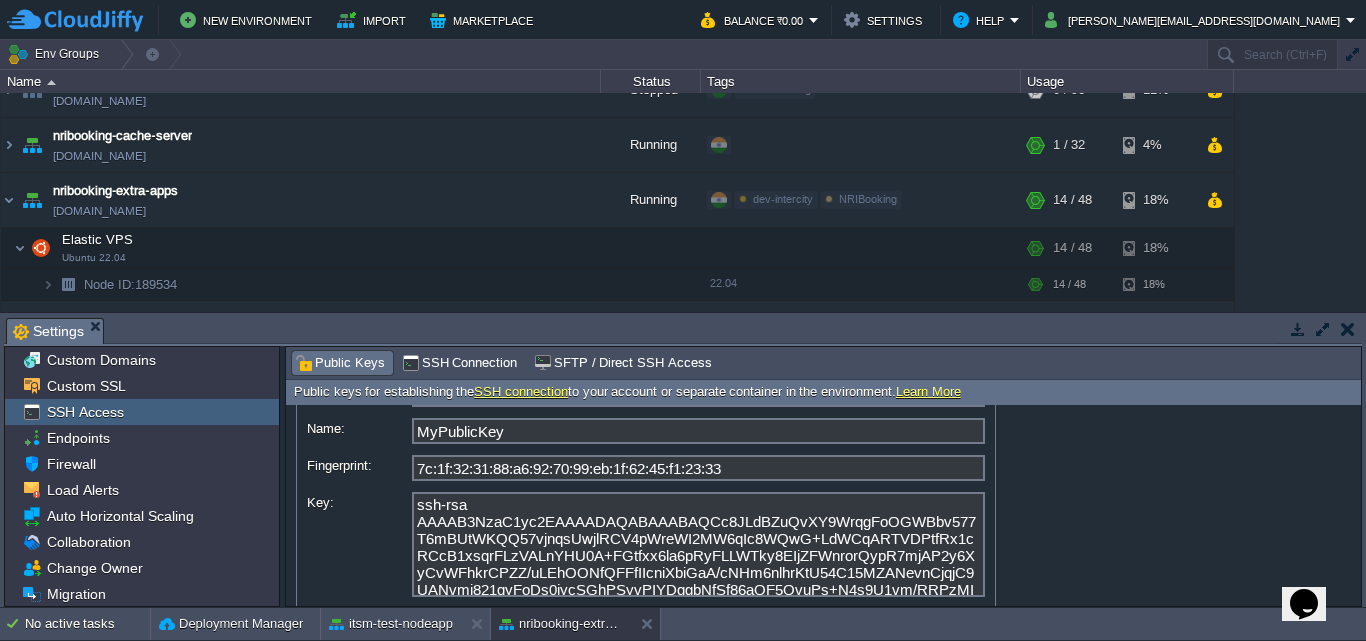 scroll, scrollTop: 126, scrollLeft: 0, axis: vertical 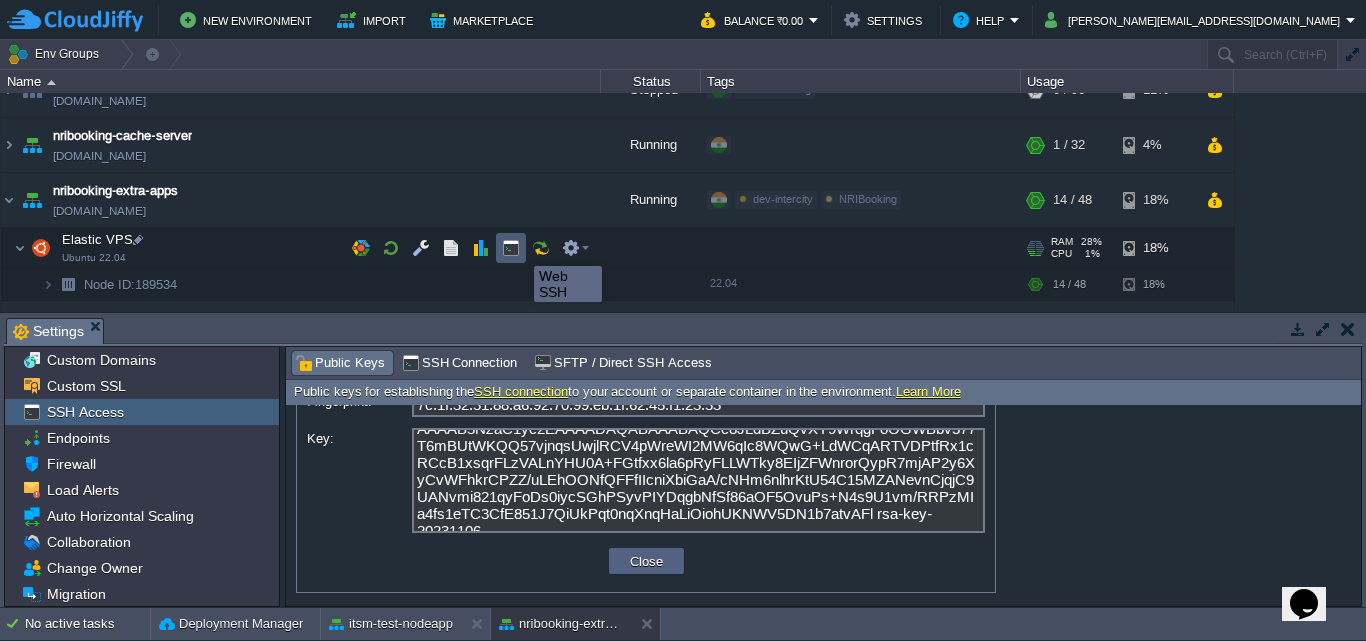 click at bounding box center [511, 248] 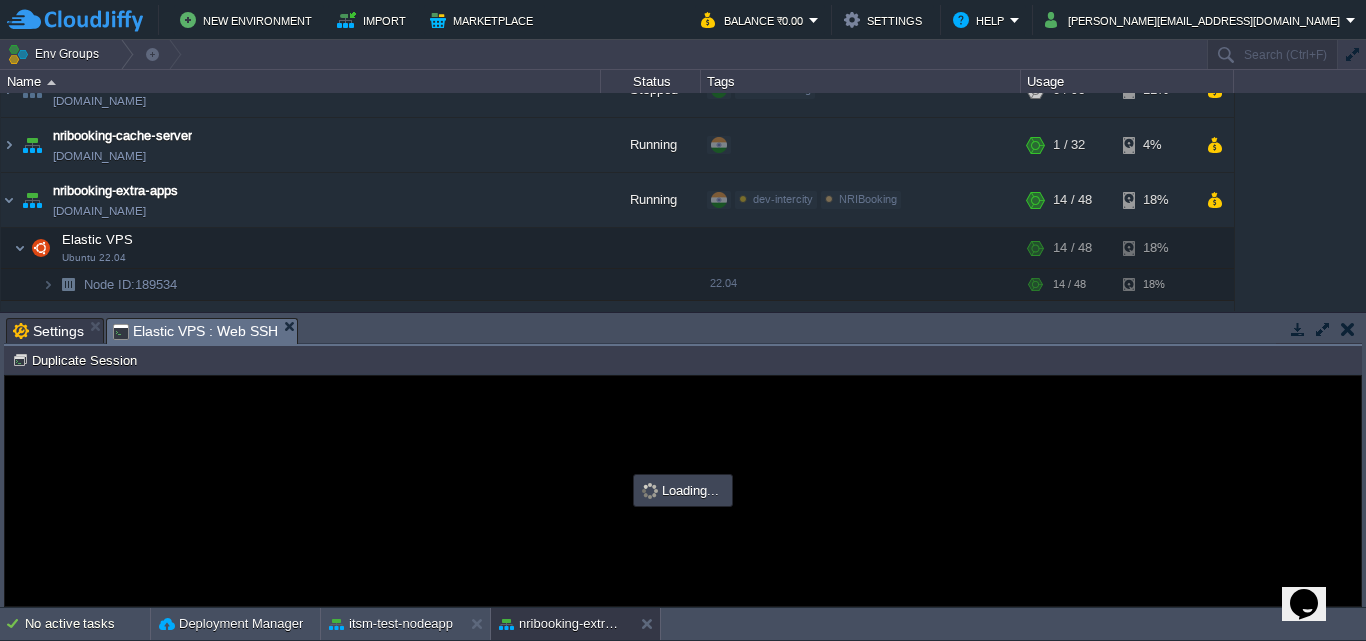 scroll, scrollTop: 0, scrollLeft: 0, axis: both 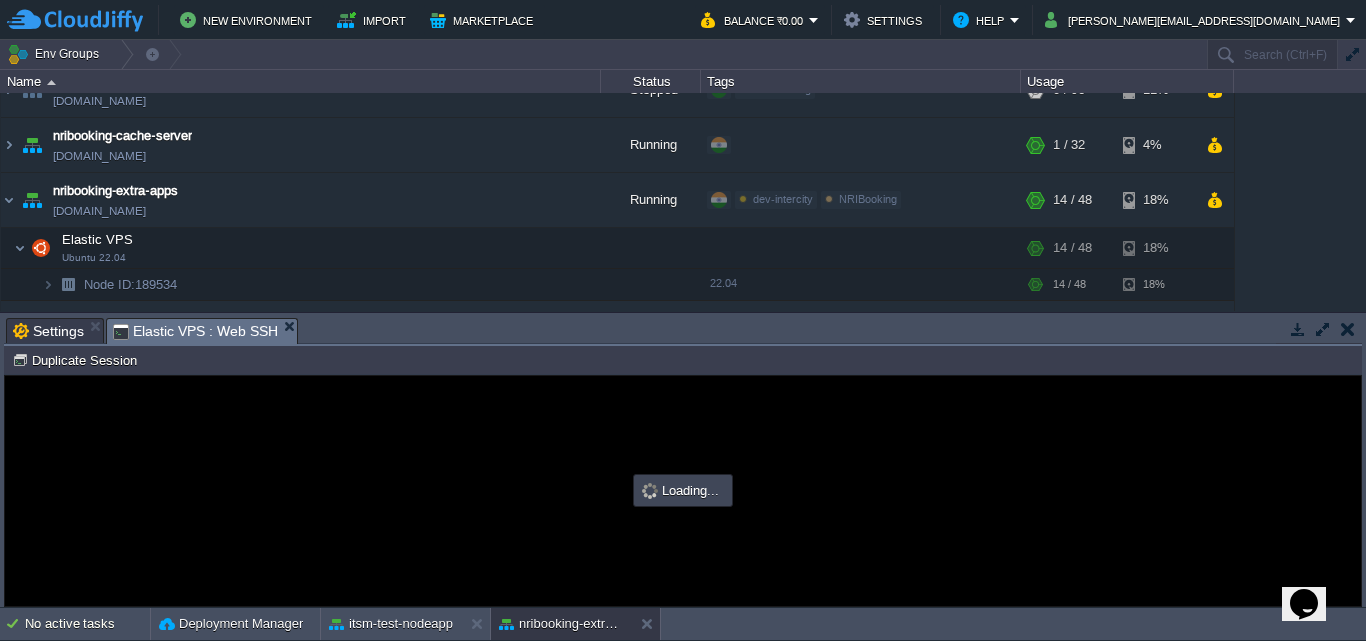 type on "#000000" 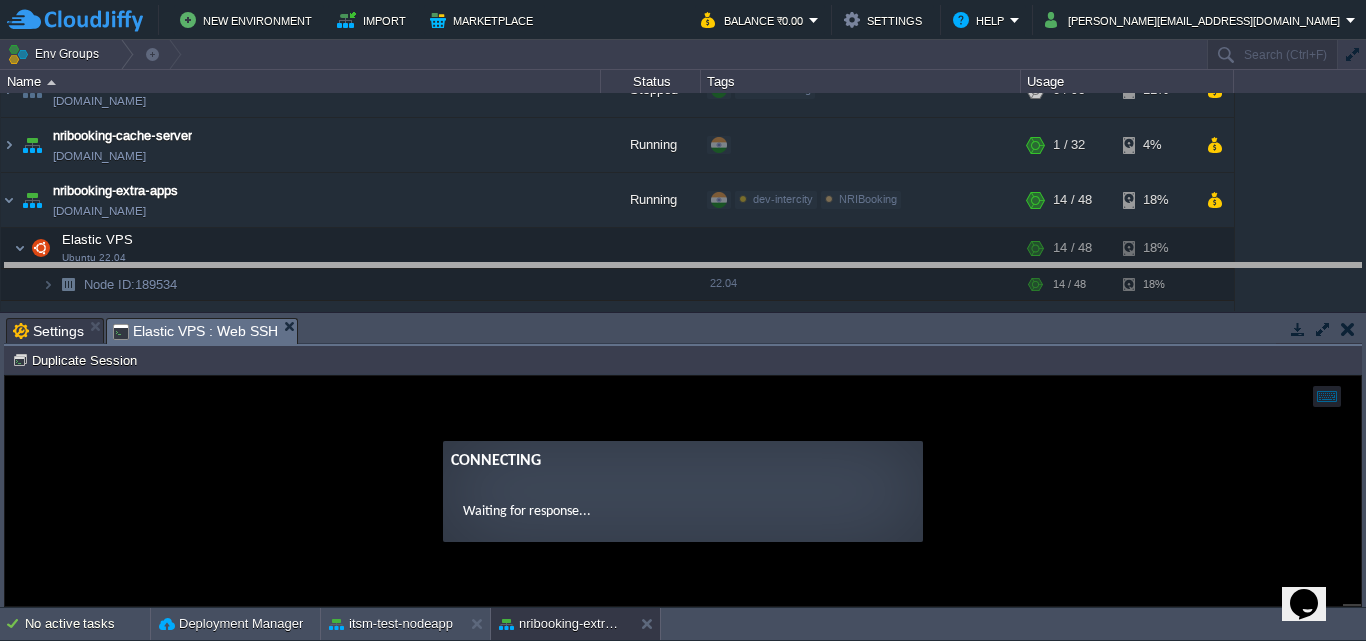 drag, startPoint x: 568, startPoint y: 334, endPoint x: 564, endPoint y: 279, distance: 55.145264 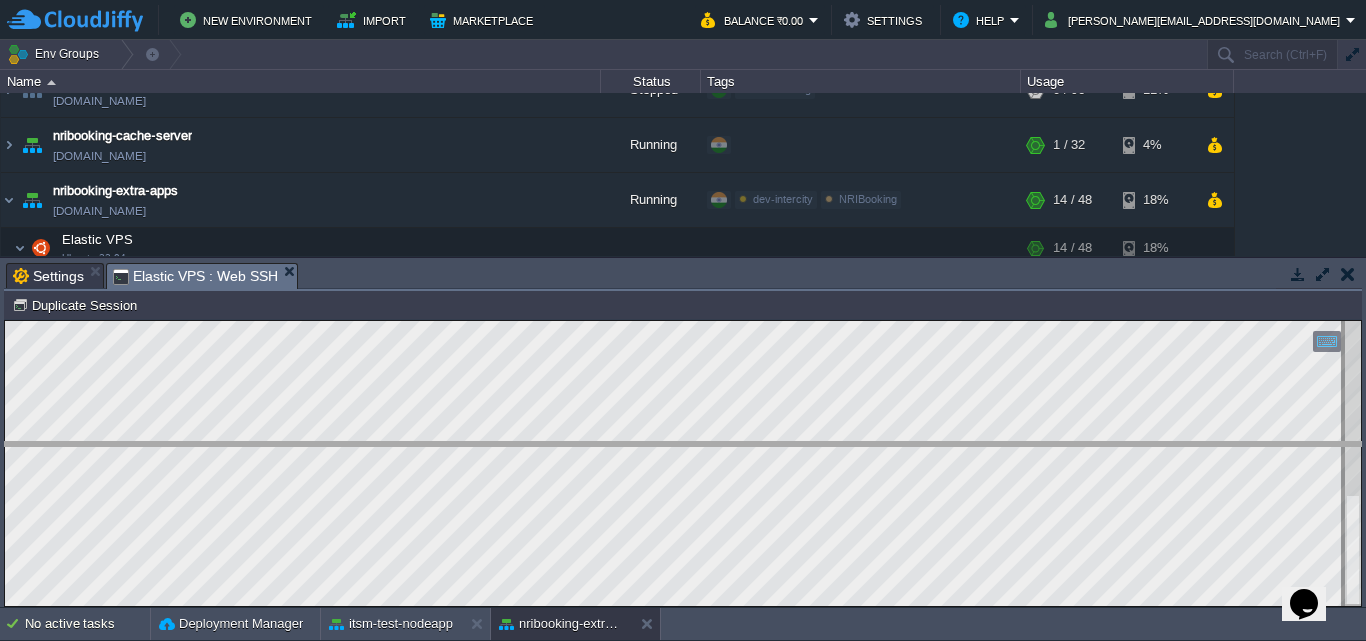 drag, startPoint x: 509, startPoint y: 280, endPoint x: 528, endPoint y: 459, distance: 180.00555 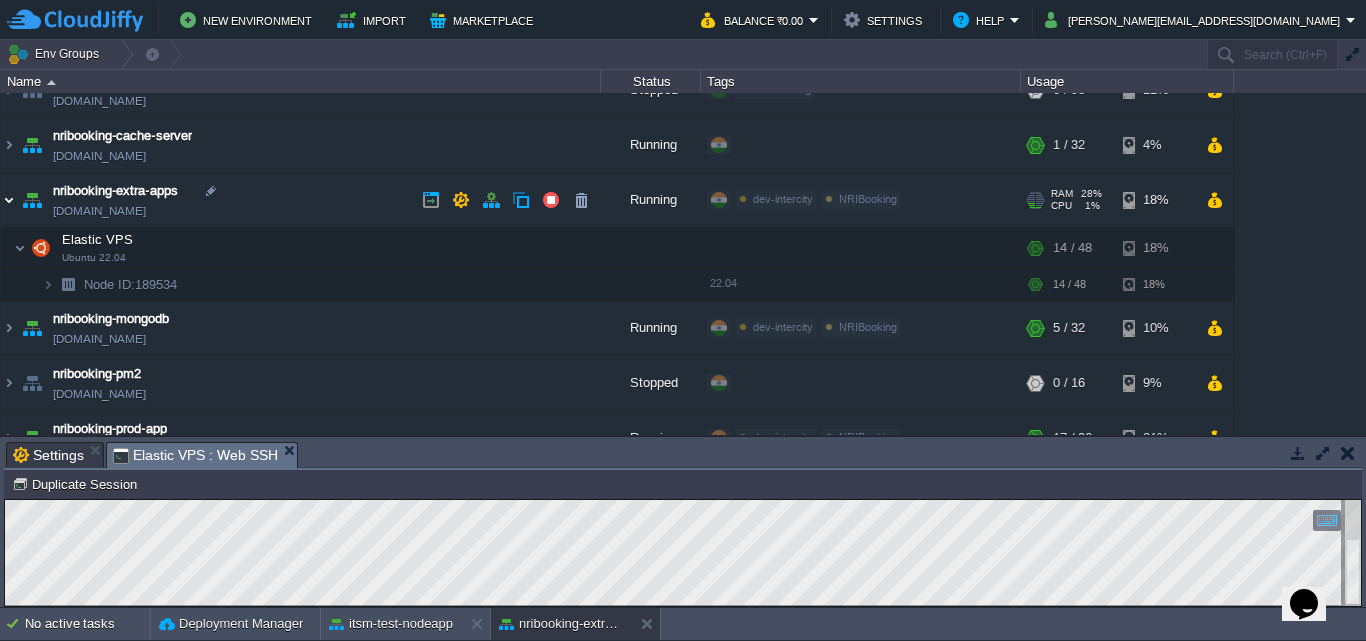 click at bounding box center [9, 200] 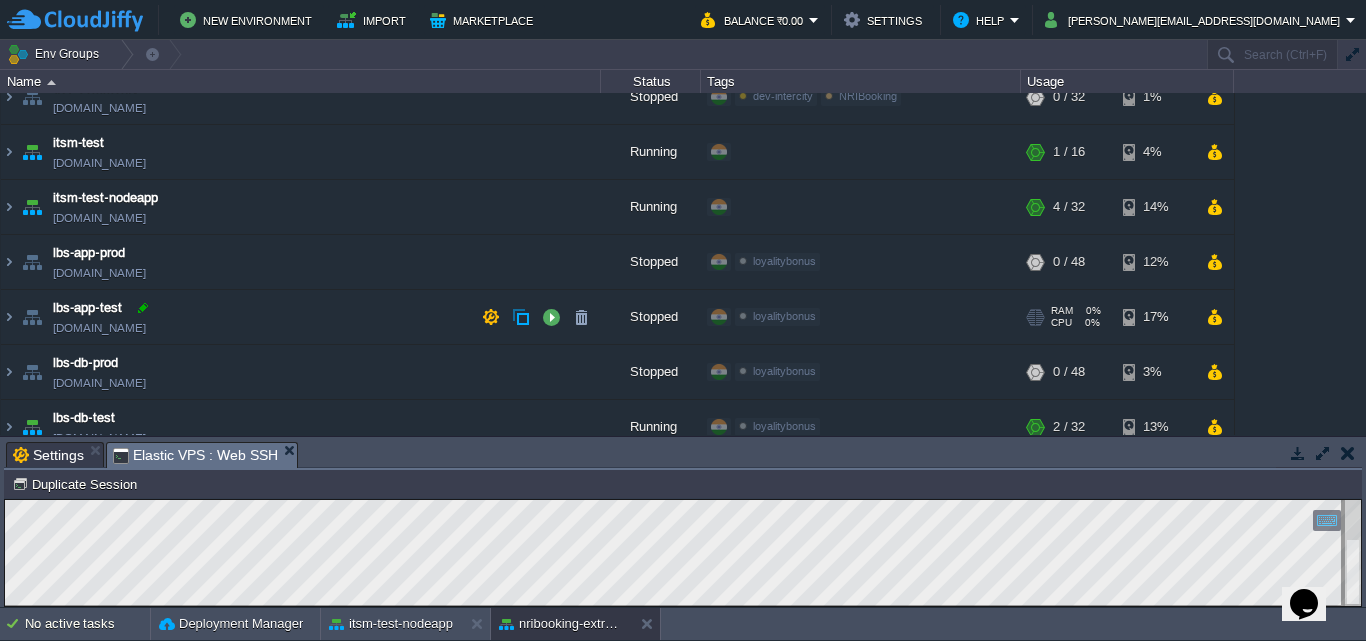 scroll, scrollTop: 200, scrollLeft: 0, axis: vertical 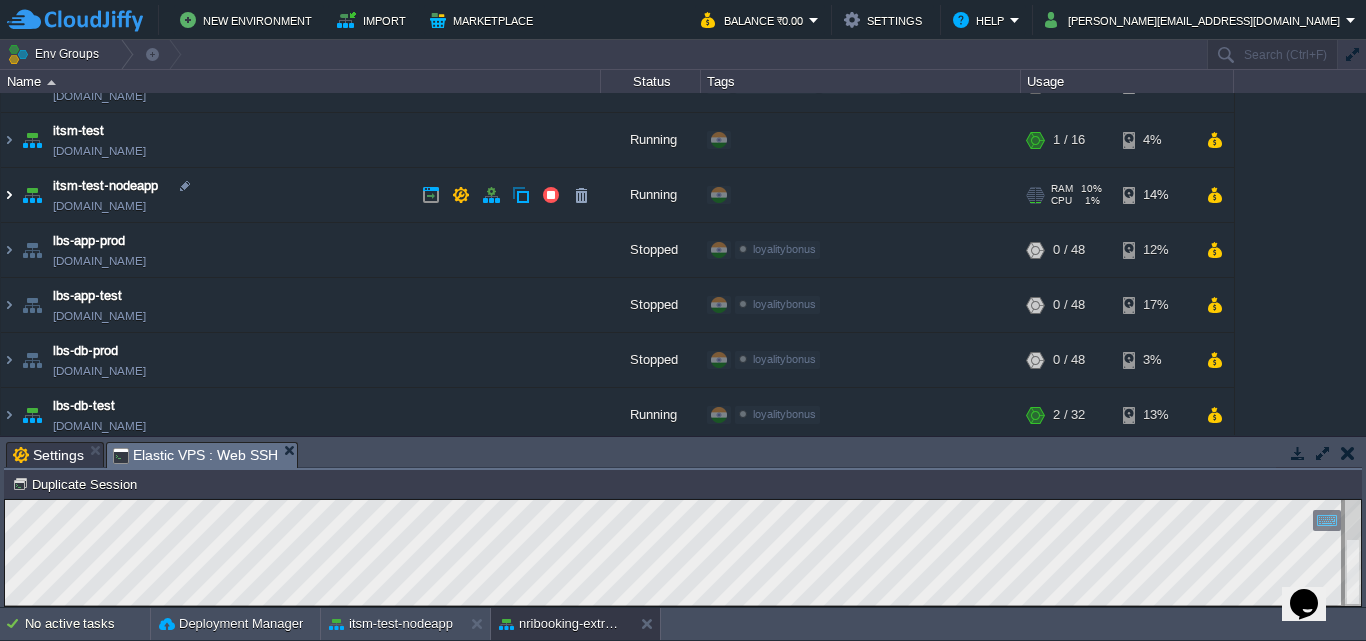 click at bounding box center [9, 195] 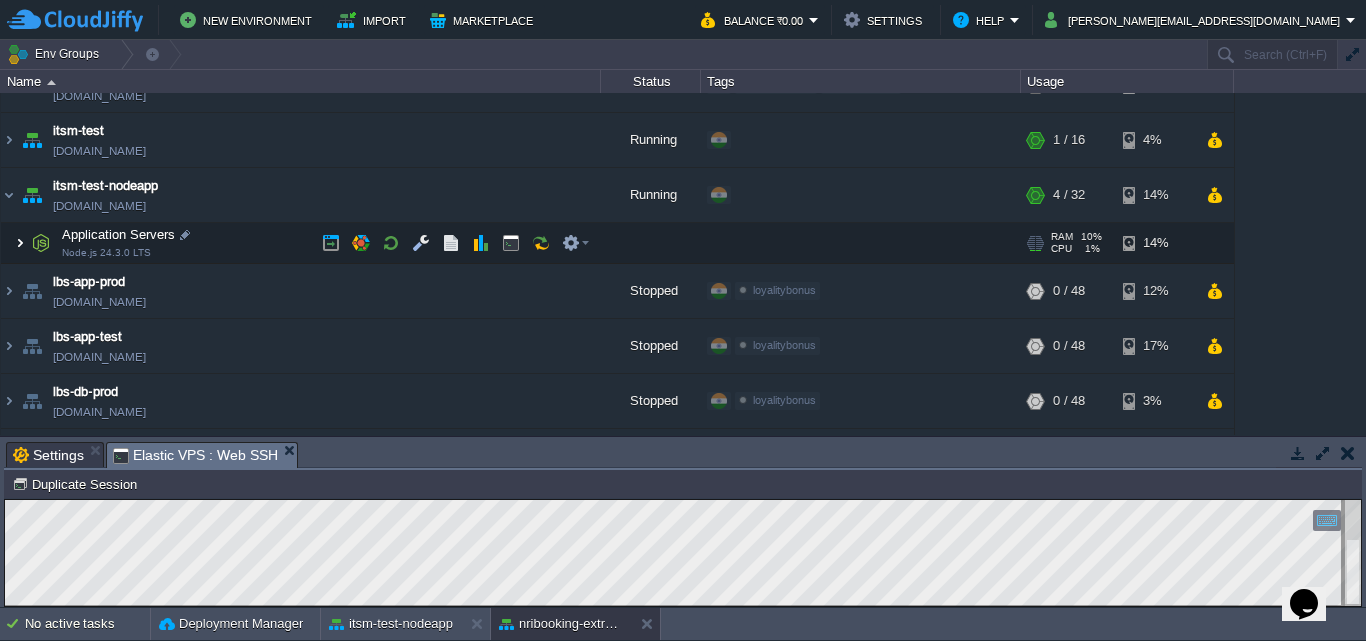 click at bounding box center (20, 243) 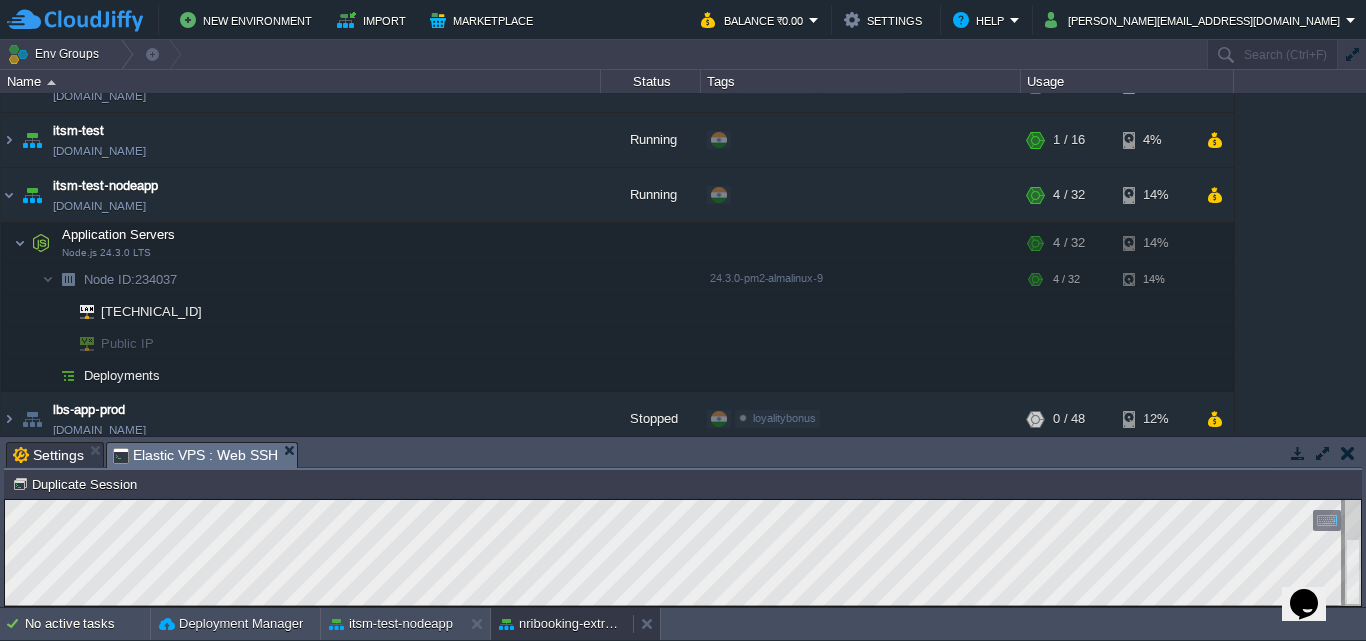 click on "nribooking-extra-apps" at bounding box center (562, 624) 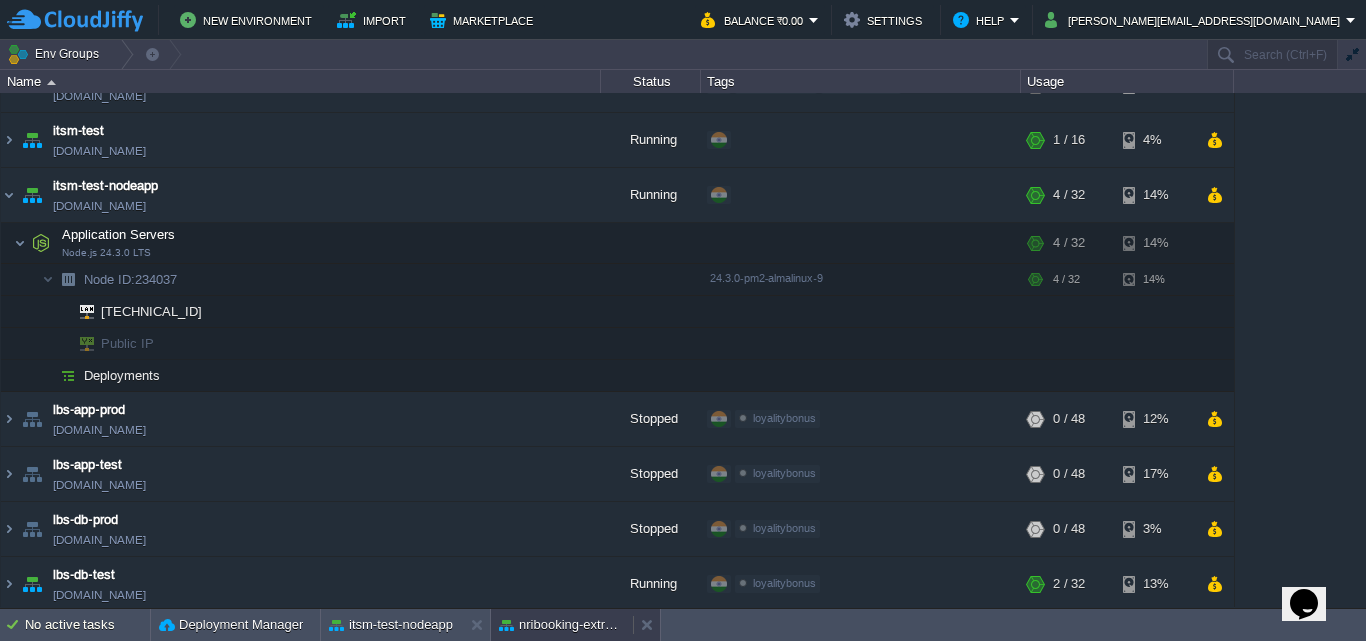 click on "nribooking-extra-apps" at bounding box center [562, 625] 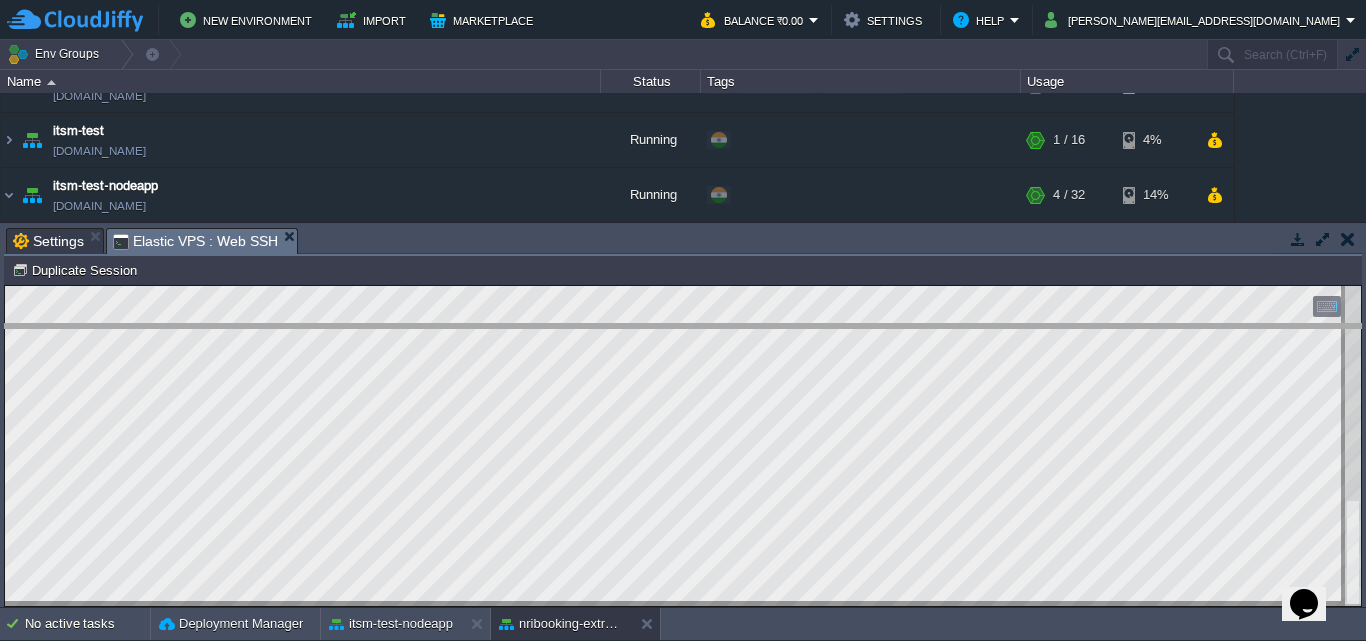 drag, startPoint x: 696, startPoint y: 233, endPoint x: 699, endPoint y: 329, distance: 96.04687 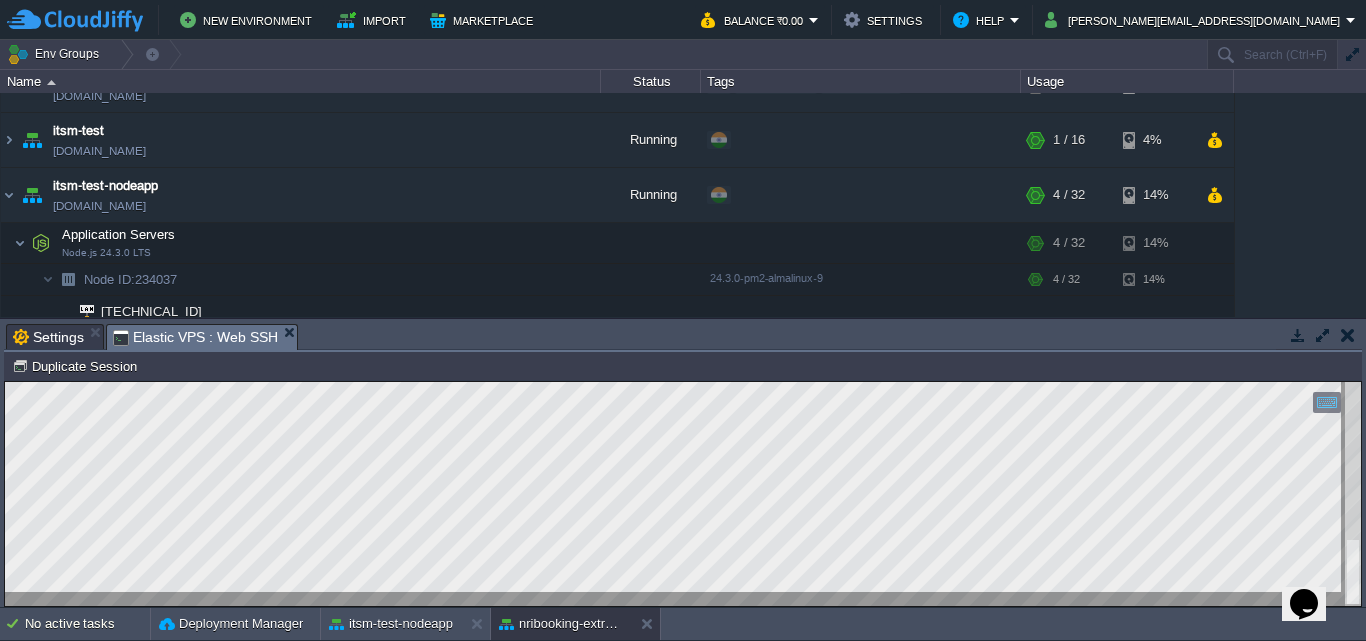 scroll, scrollTop: 4, scrollLeft: 0, axis: vertical 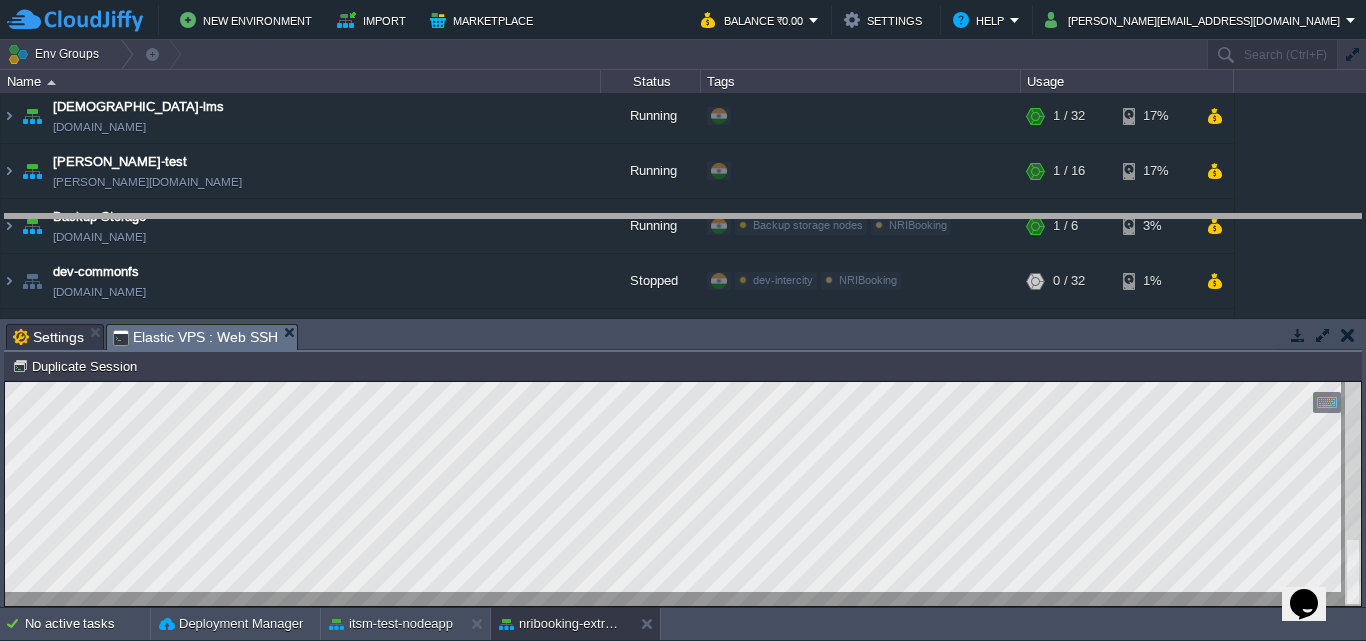 drag, startPoint x: 640, startPoint y: 339, endPoint x: 647, endPoint y: 224, distance: 115.212845 